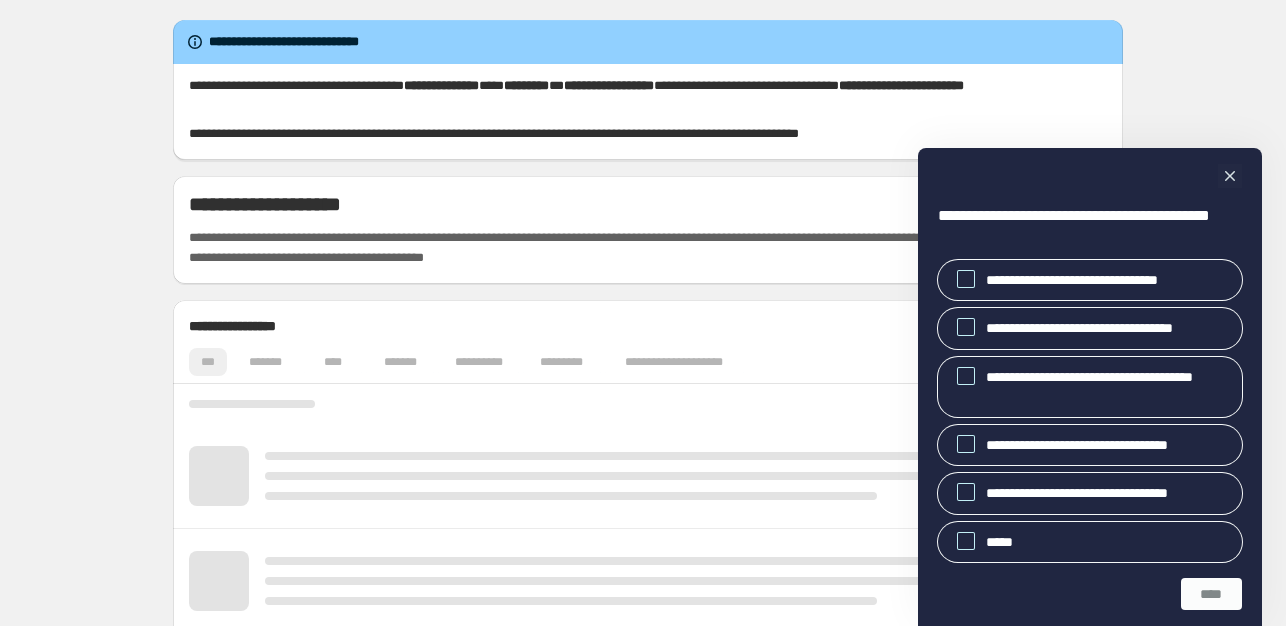 scroll, scrollTop: 0, scrollLeft: 0, axis: both 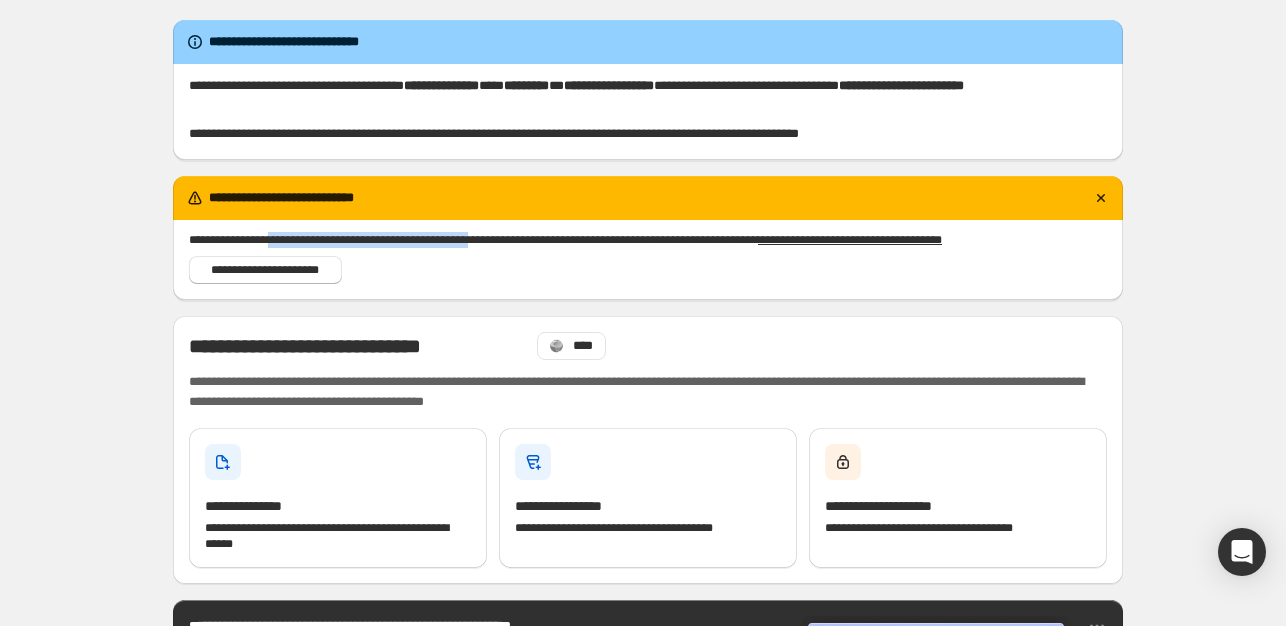 drag, startPoint x: 283, startPoint y: 241, endPoint x: 502, endPoint y: 240, distance: 219.00229 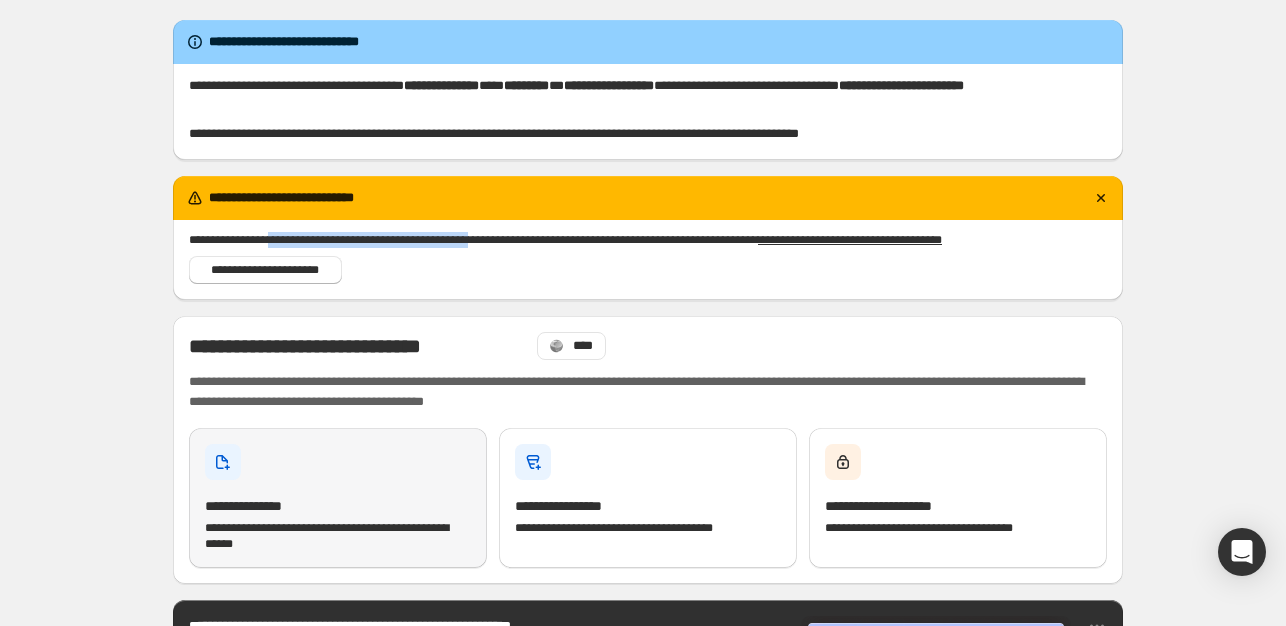 scroll, scrollTop: 100, scrollLeft: 0, axis: vertical 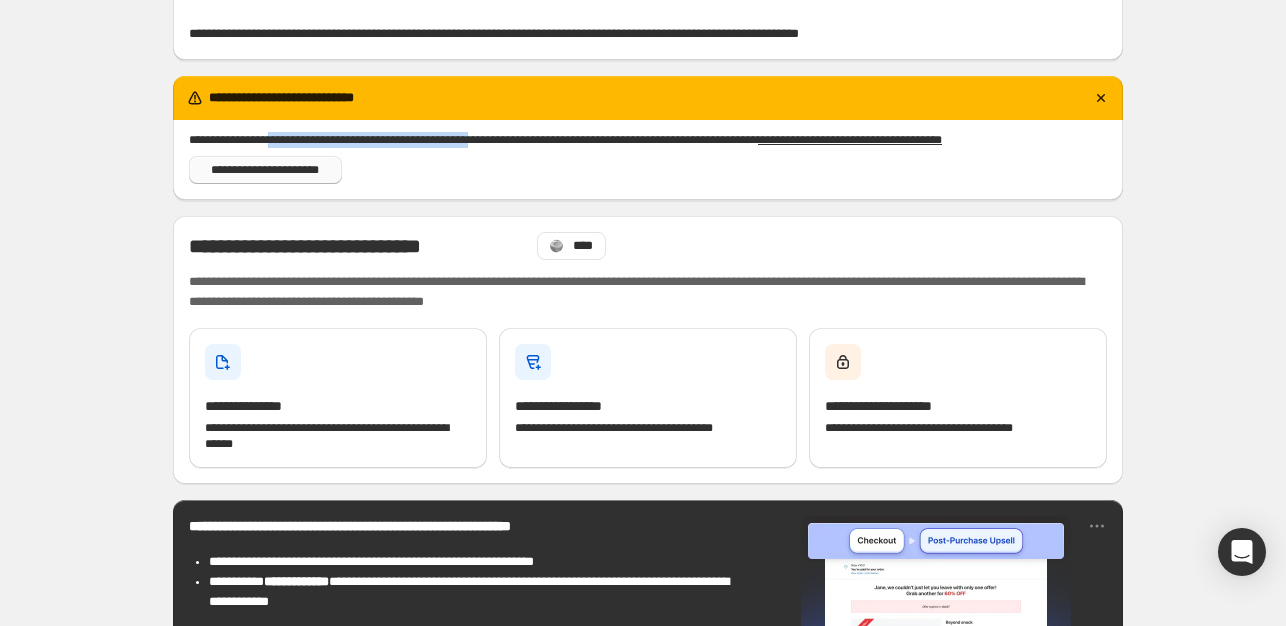 click on "**********" at bounding box center (265, 170) 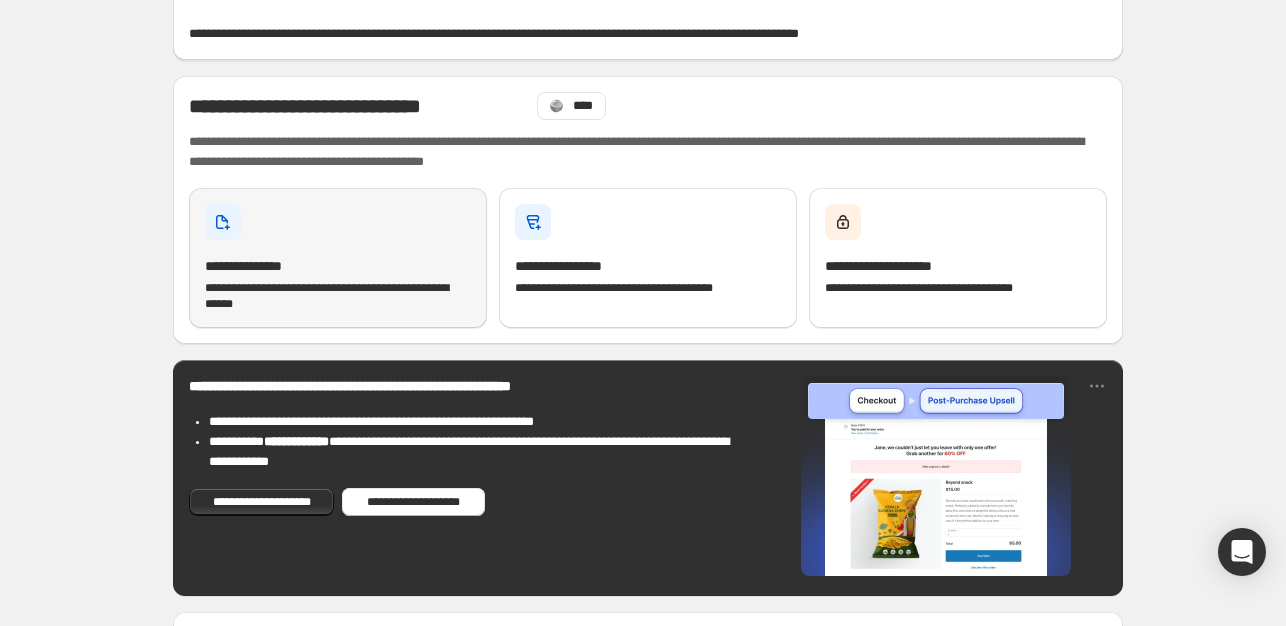 scroll, scrollTop: 0, scrollLeft: 0, axis: both 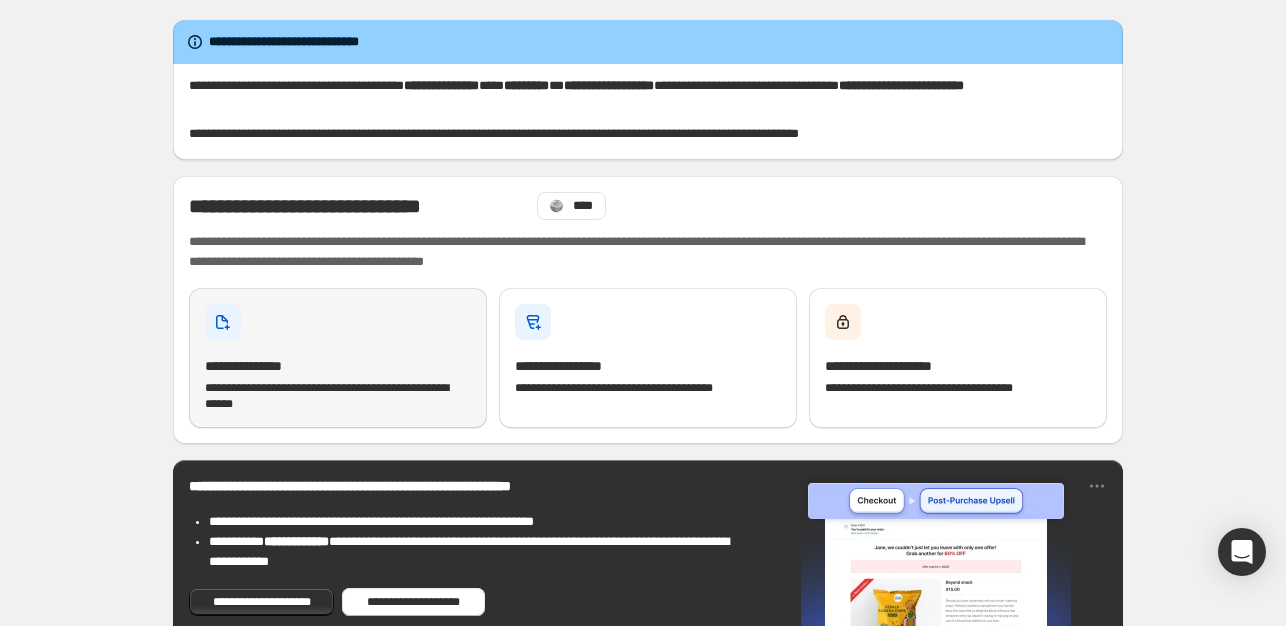 click on "**********" at bounding box center (338, 358) 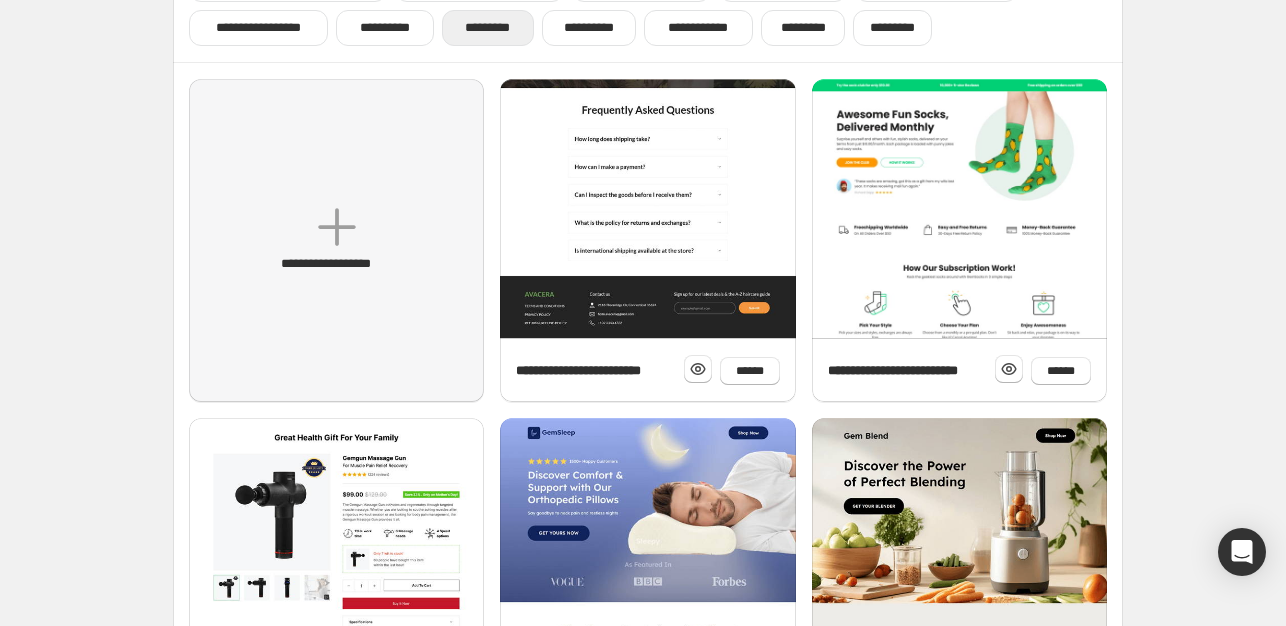 scroll, scrollTop: 0, scrollLeft: 0, axis: both 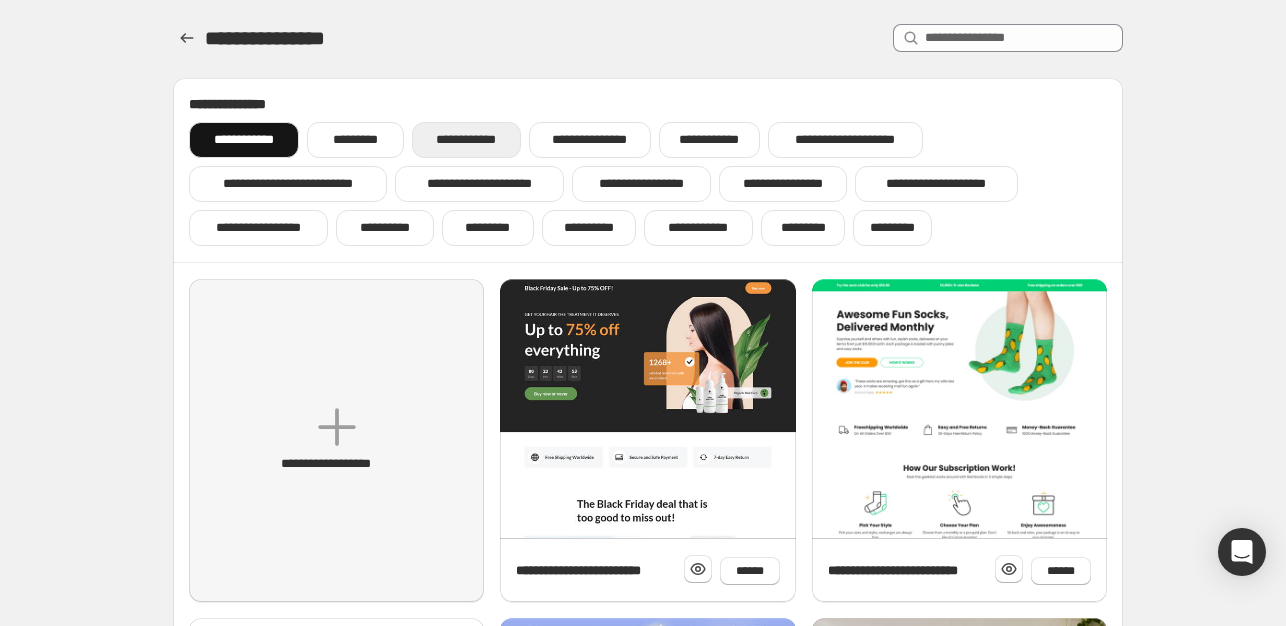 click on "**********" at bounding box center (466, 140) 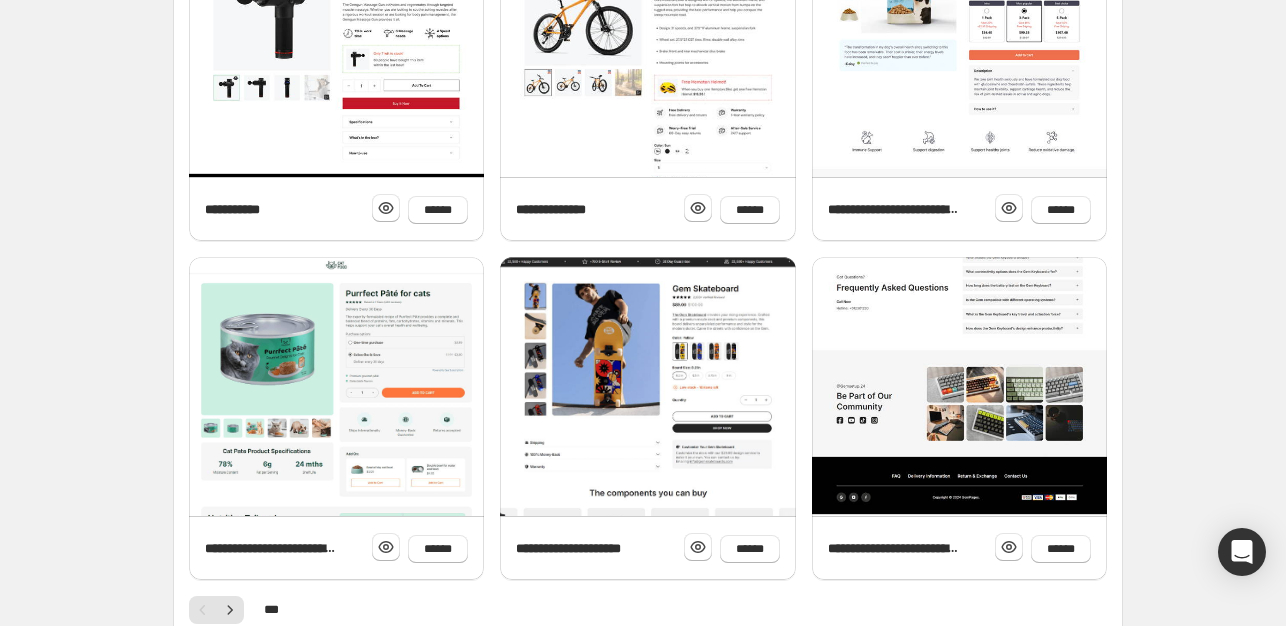 scroll, scrollTop: 814, scrollLeft: 0, axis: vertical 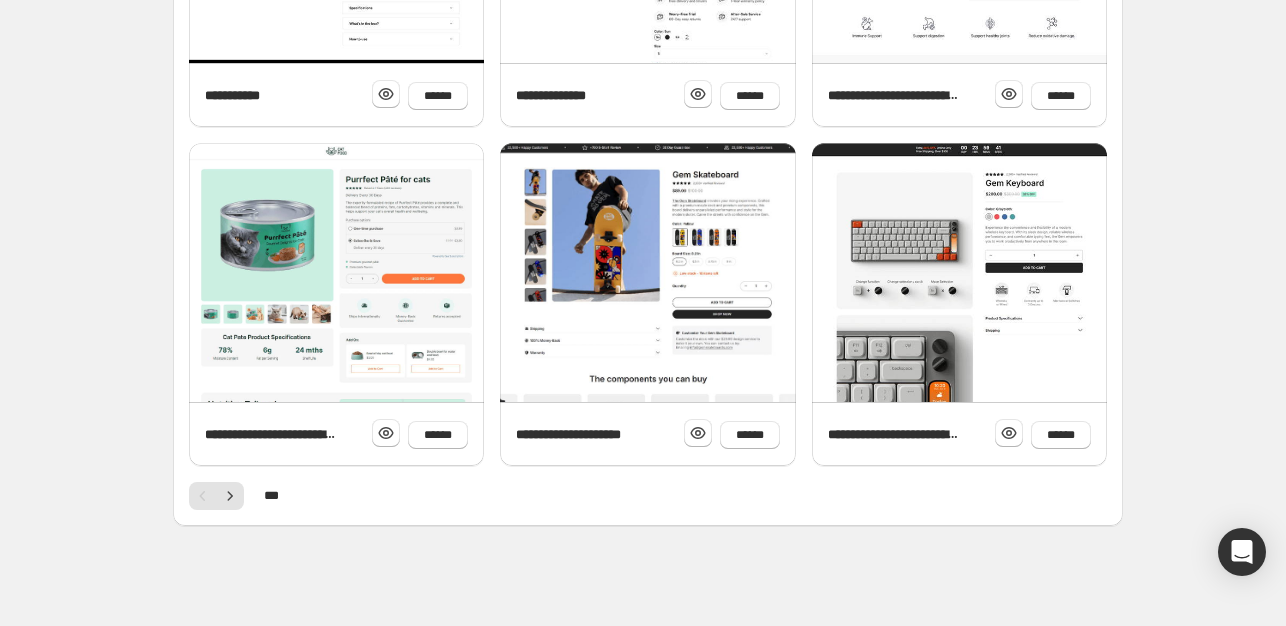 click 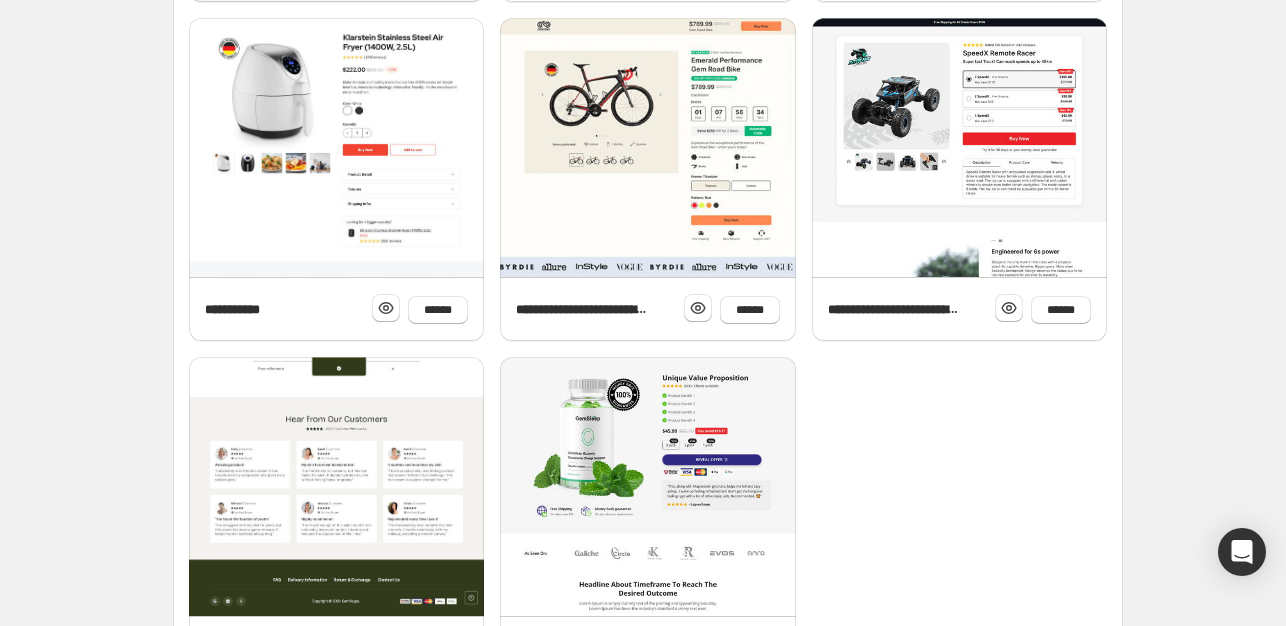 scroll, scrollTop: 814, scrollLeft: 0, axis: vertical 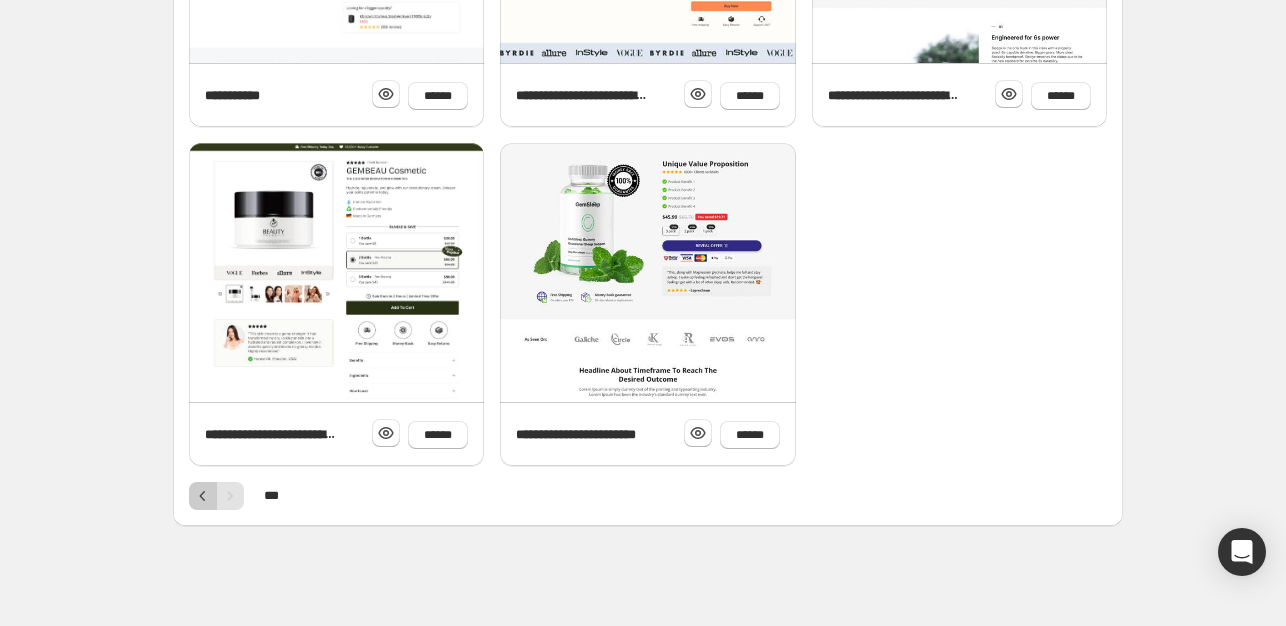 click 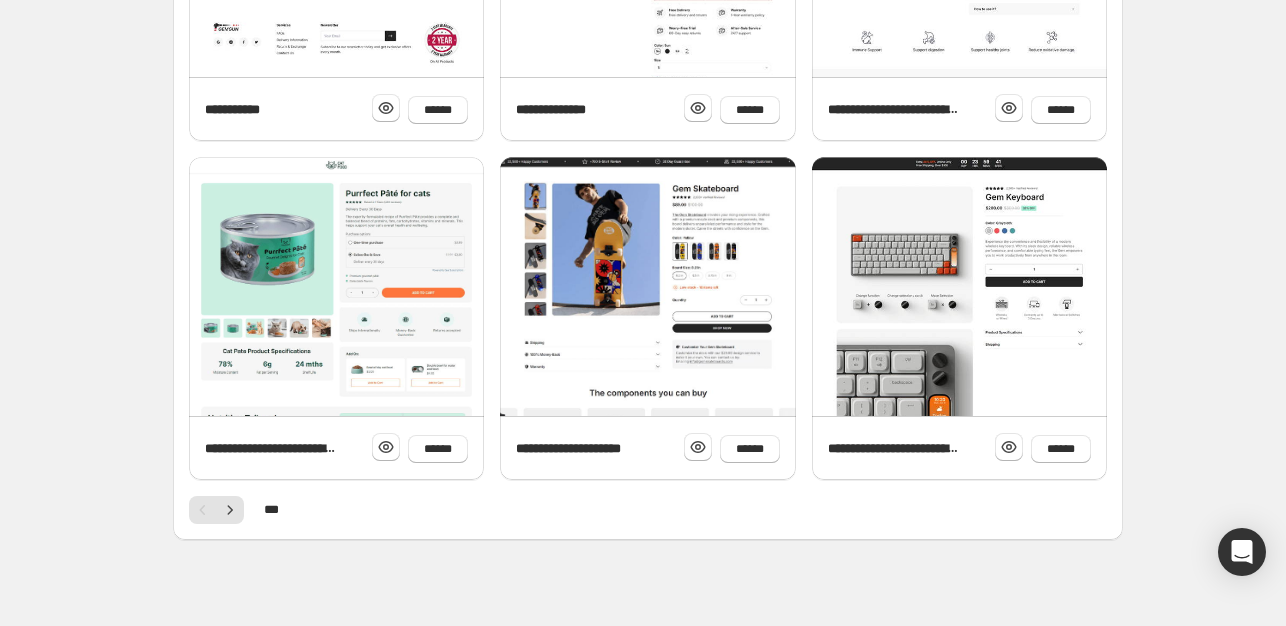 scroll, scrollTop: 814, scrollLeft: 0, axis: vertical 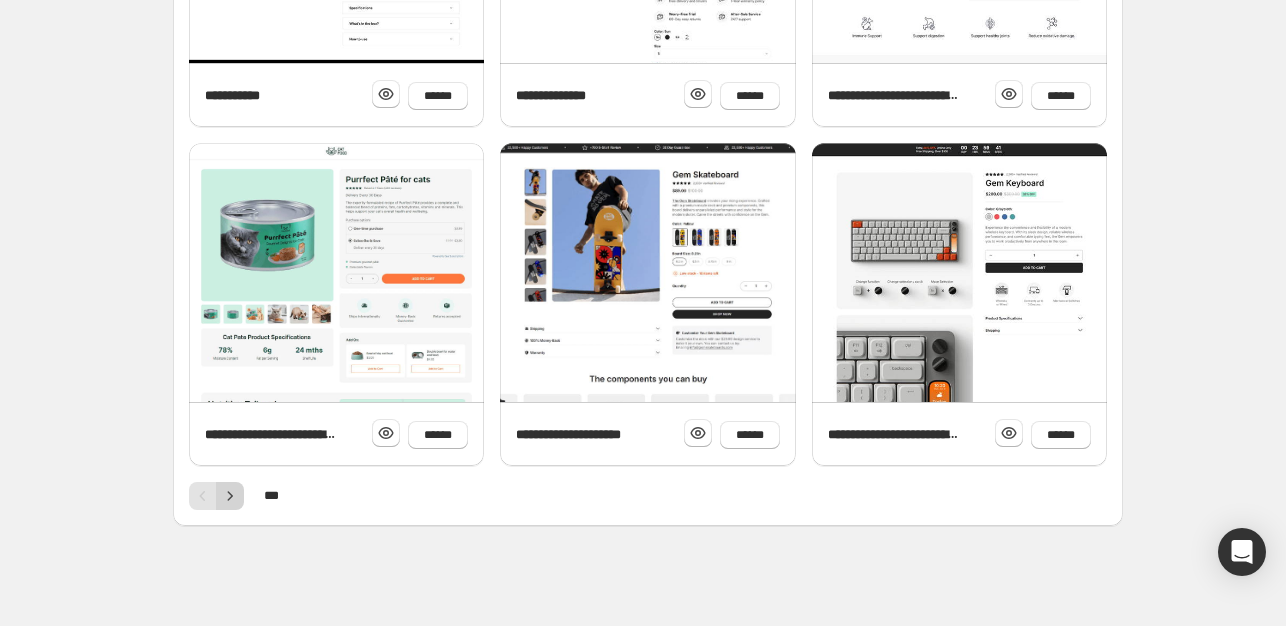 click 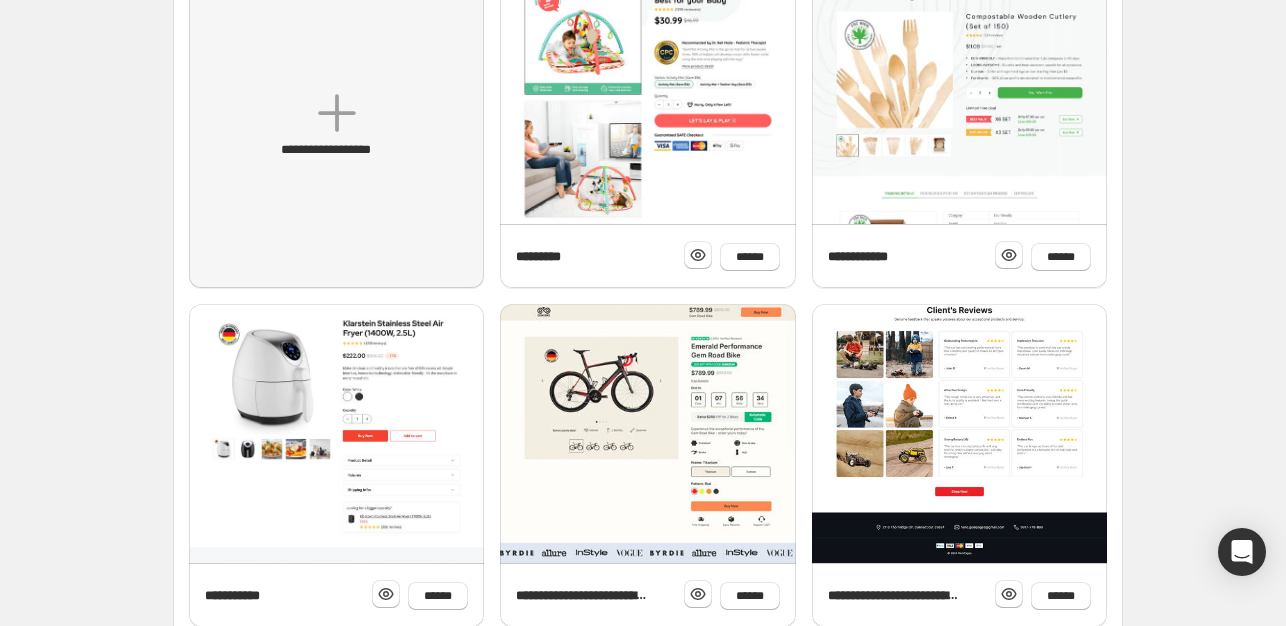 scroll, scrollTop: 414, scrollLeft: 0, axis: vertical 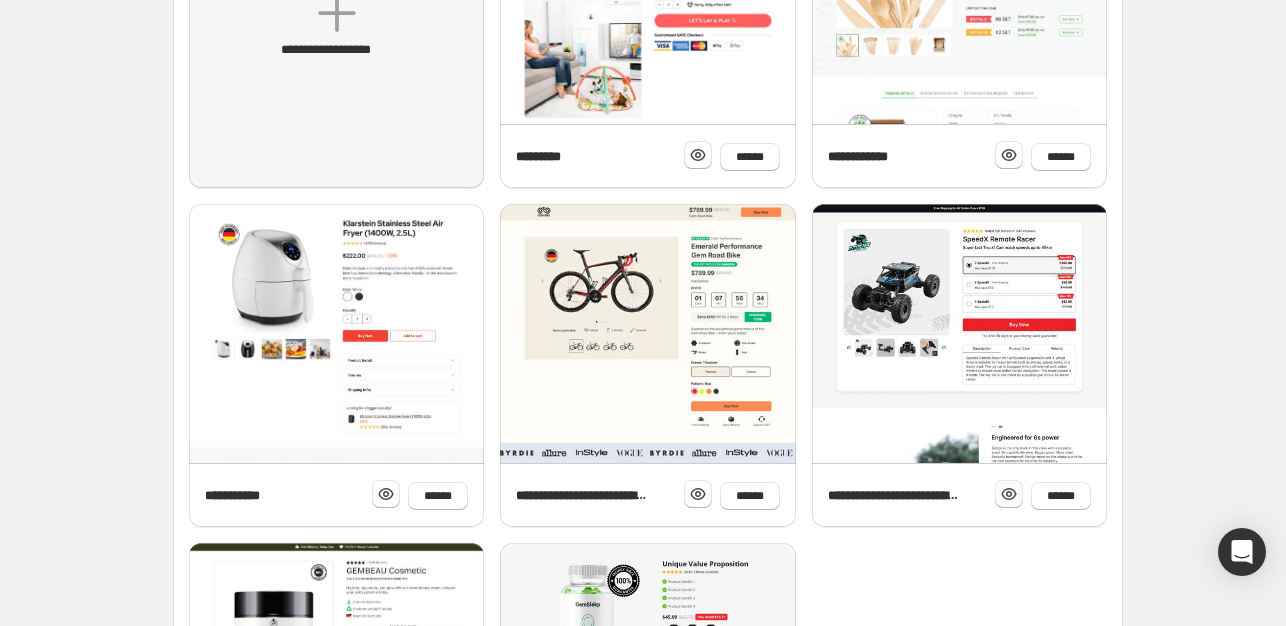 click 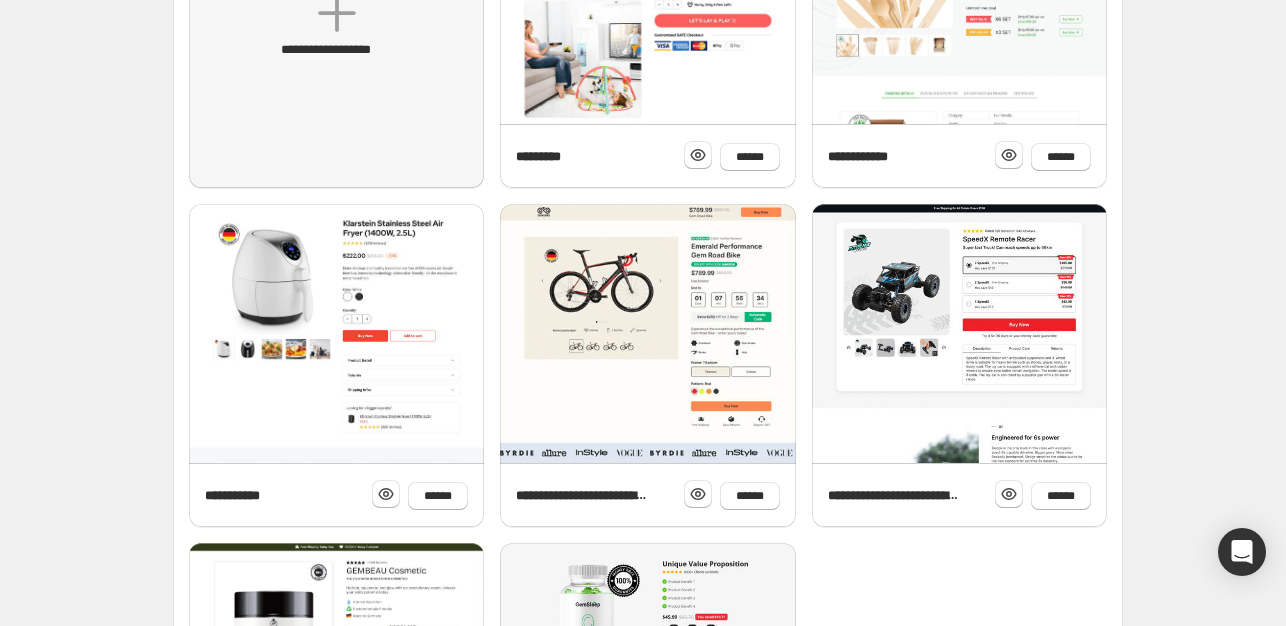 scroll, scrollTop: 814, scrollLeft: 0, axis: vertical 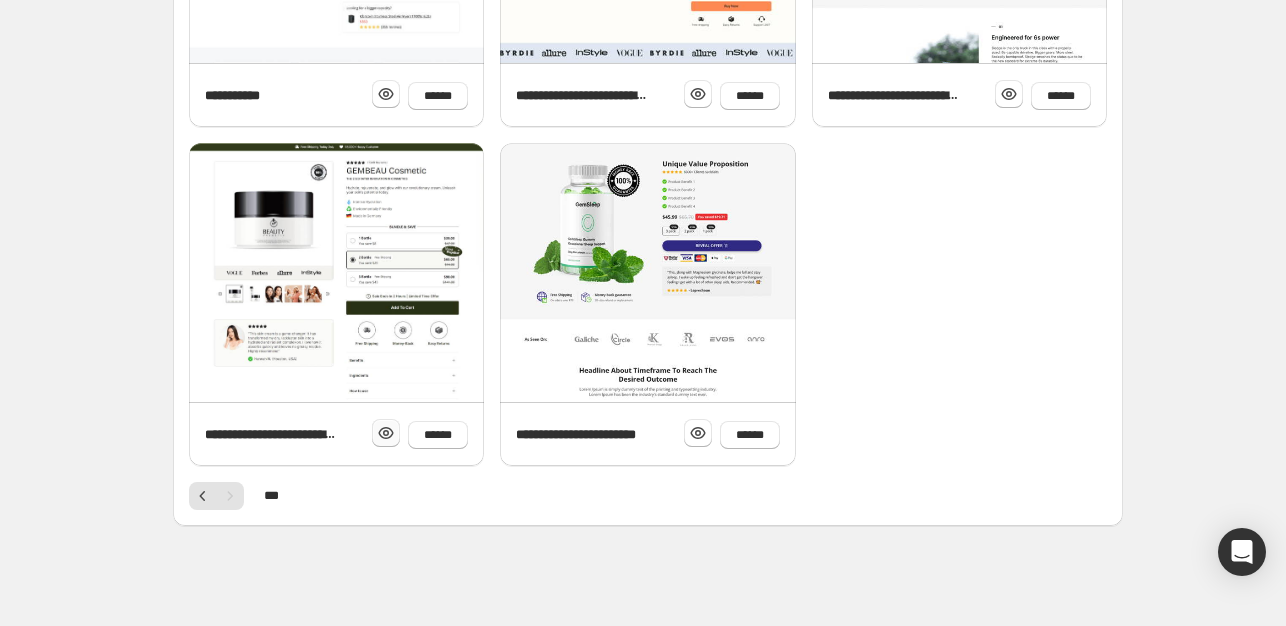 click 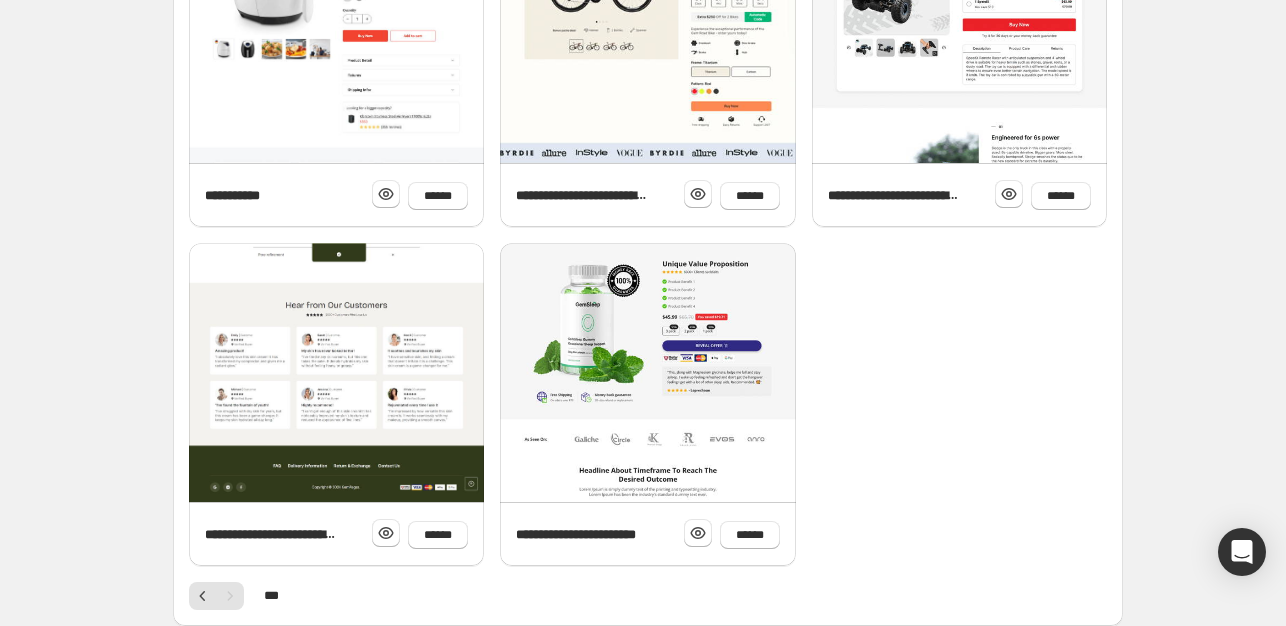 scroll, scrollTop: 814, scrollLeft: 0, axis: vertical 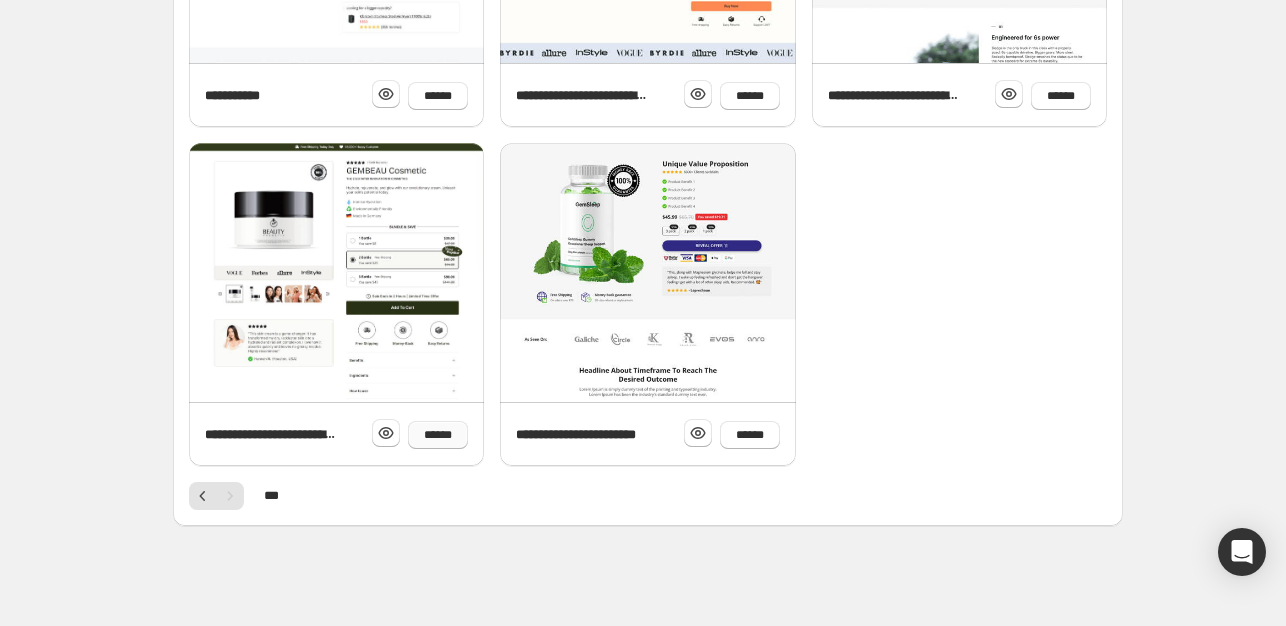 click on "******" at bounding box center [438, 435] 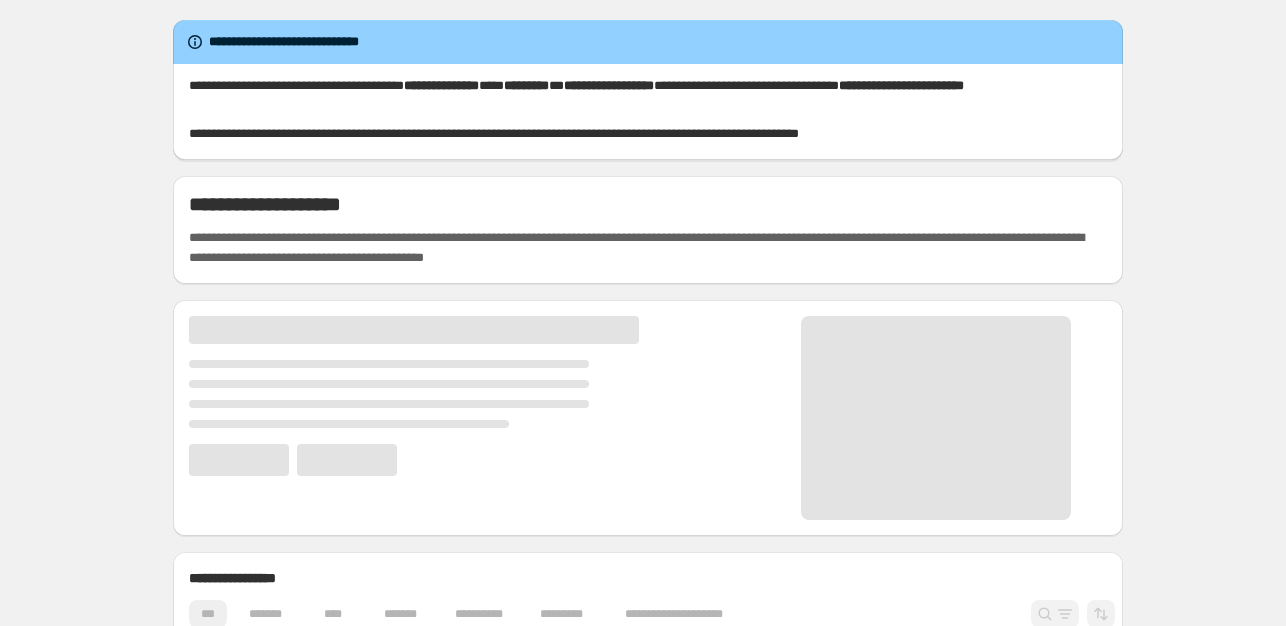 scroll, scrollTop: 0, scrollLeft: 0, axis: both 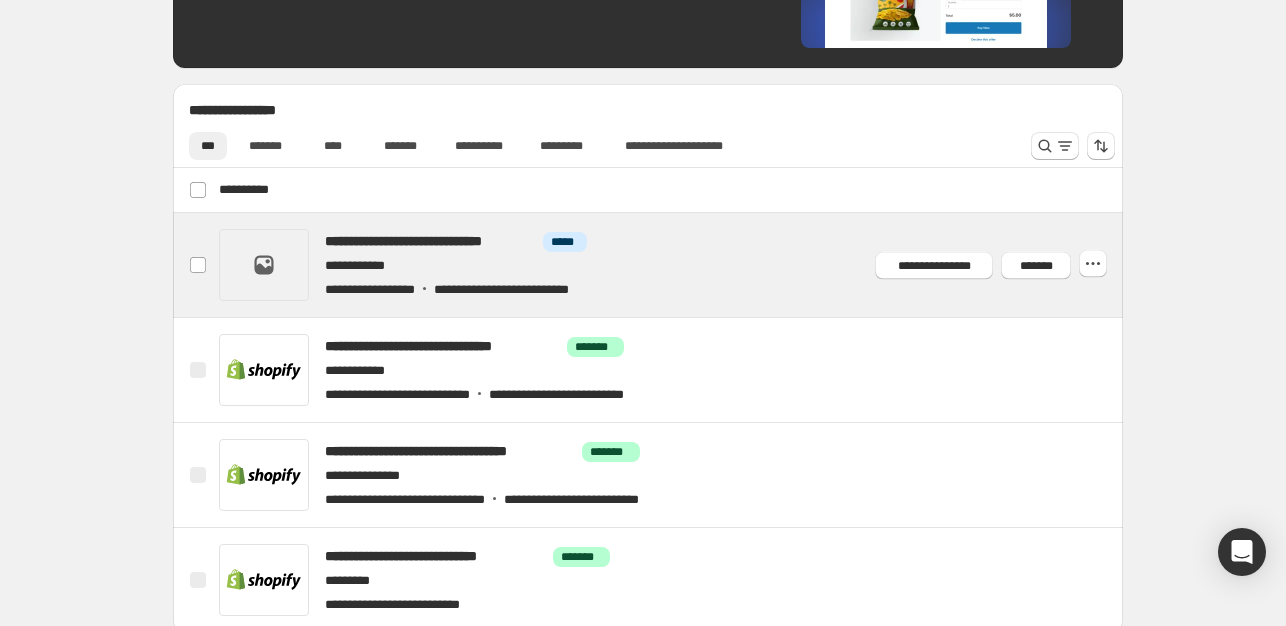 click at bounding box center (672, 265) 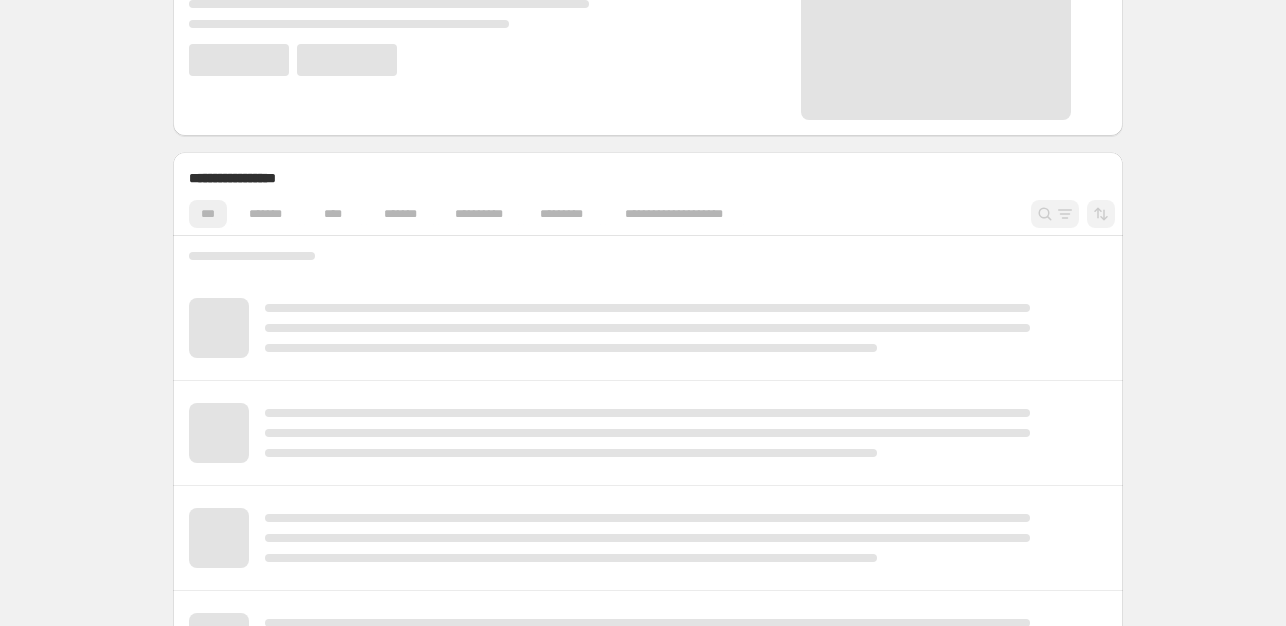 scroll, scrollTop: 500, scrollLeft: 0, axis: vertical 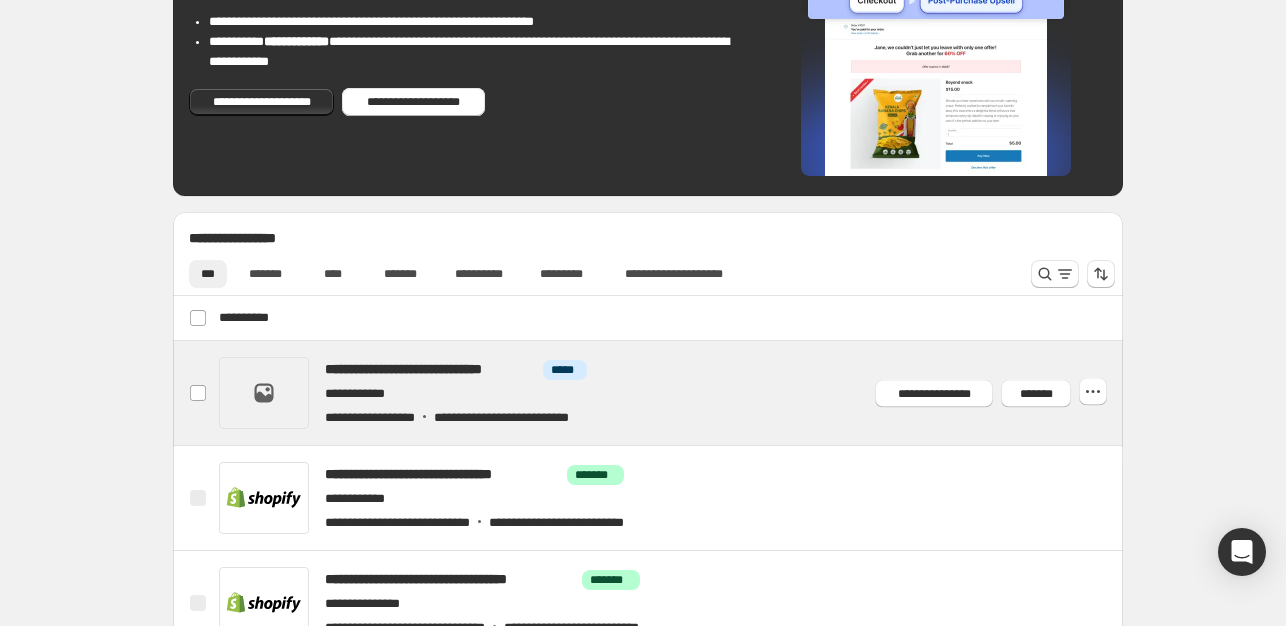 click at bounding box center [672, 393] 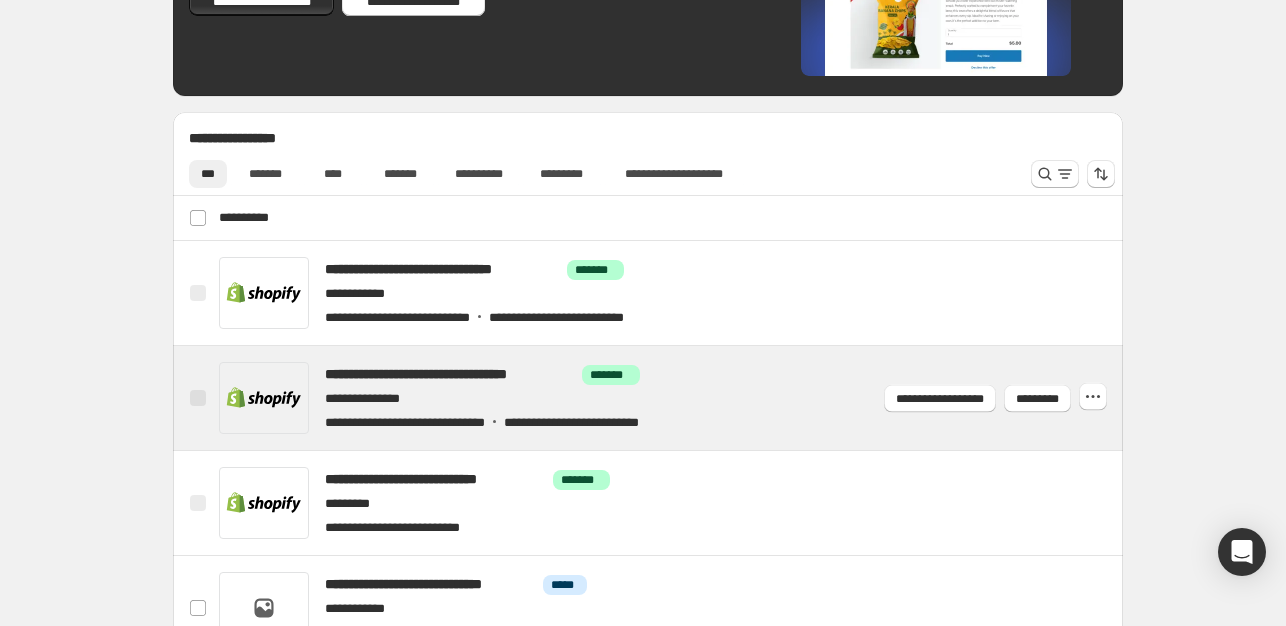 scroll, scrollTop: 800, scrollLeft: 0, axis: vertical 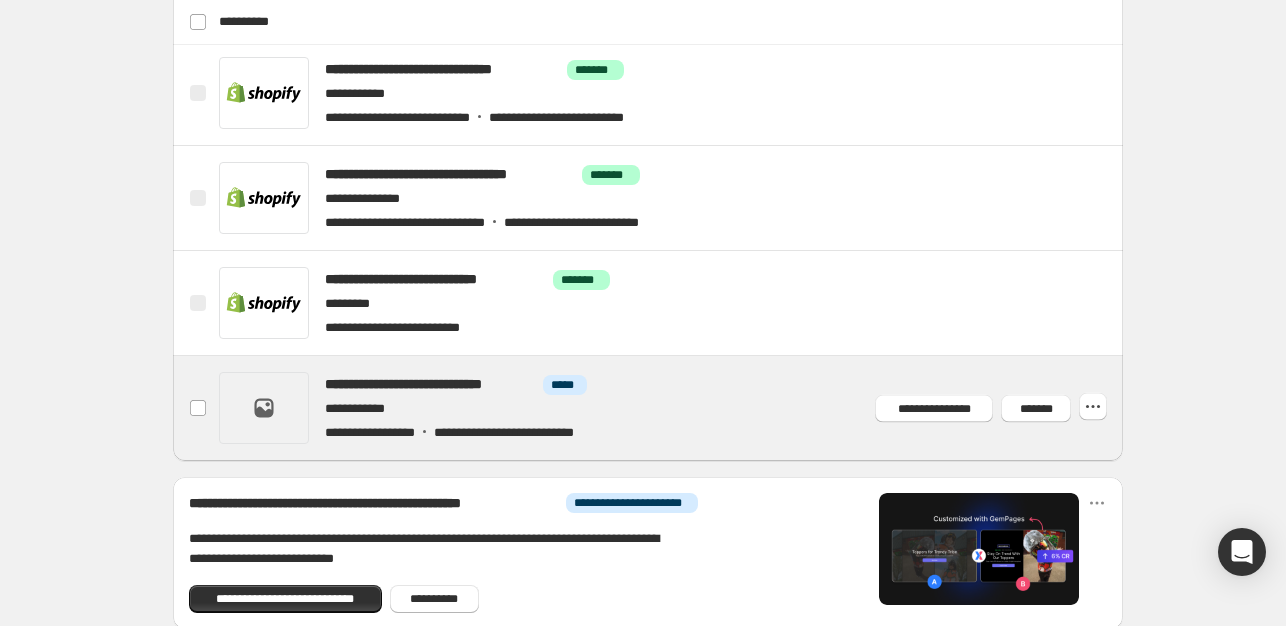 click at bounding box center (672, 408) 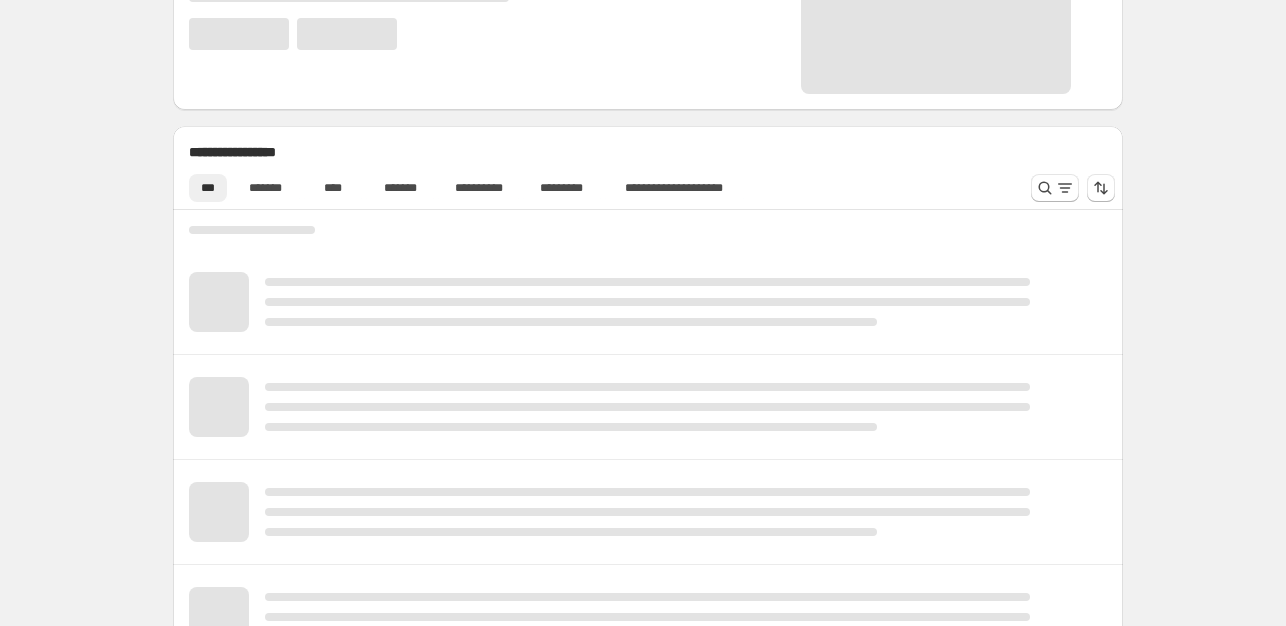 scroll, scrollTop: 746, scrollLeft: 0, axis: vertical 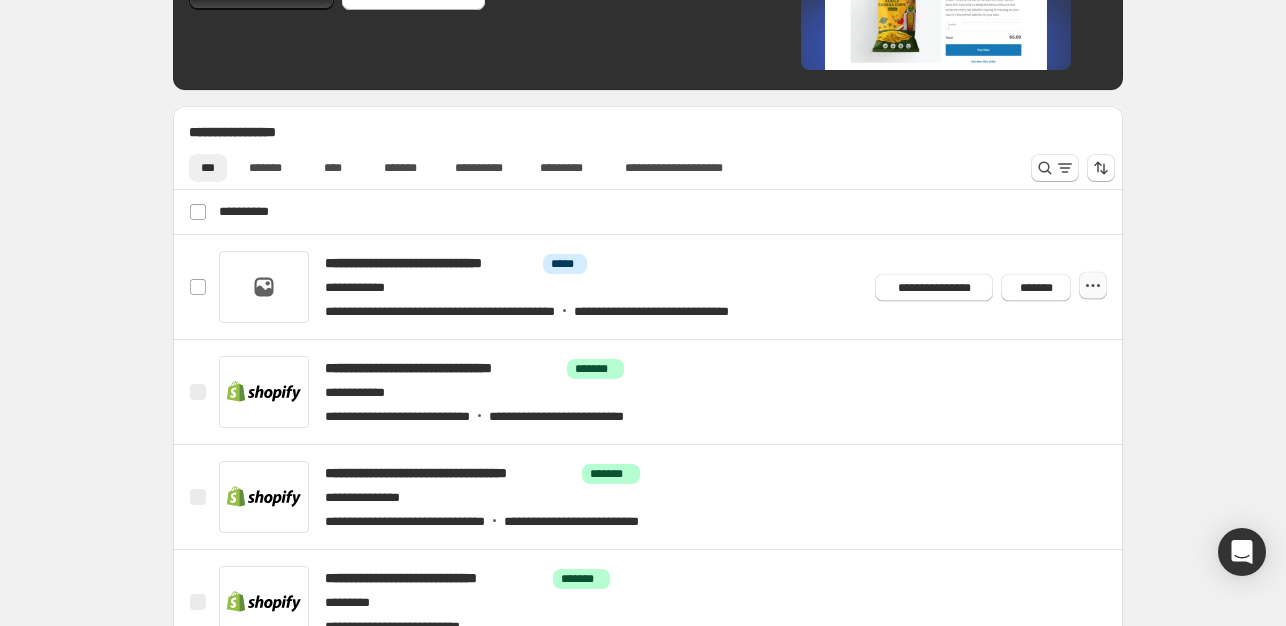 click 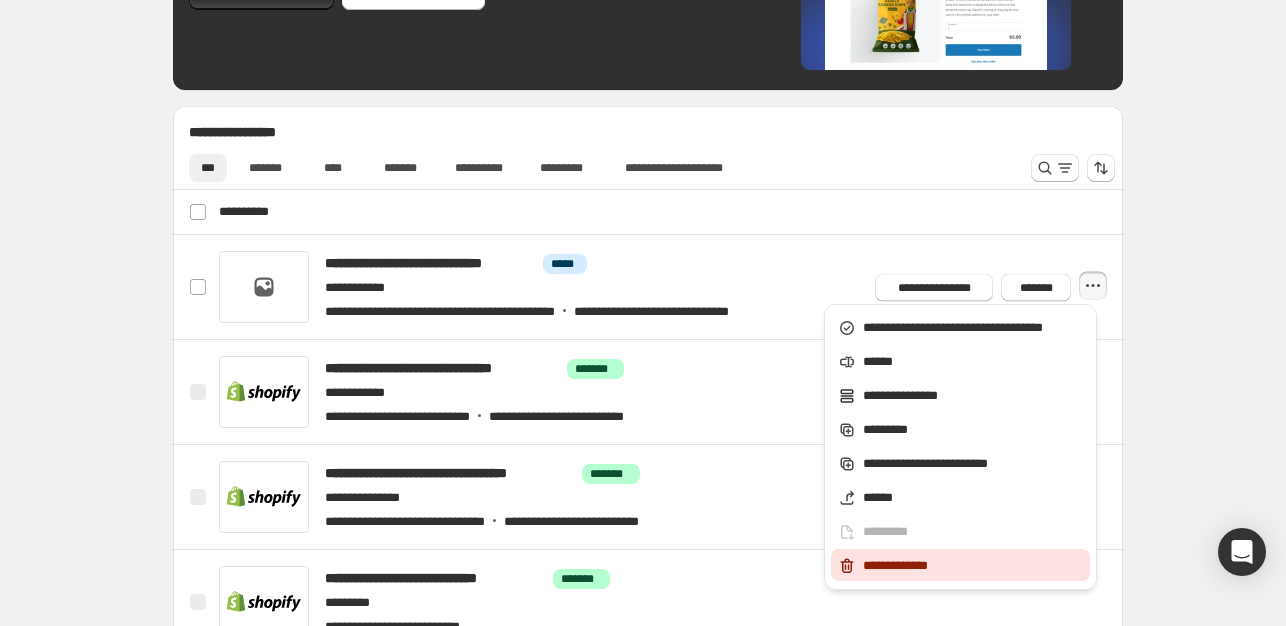 click on "**********" at bounding box center [973, 566] 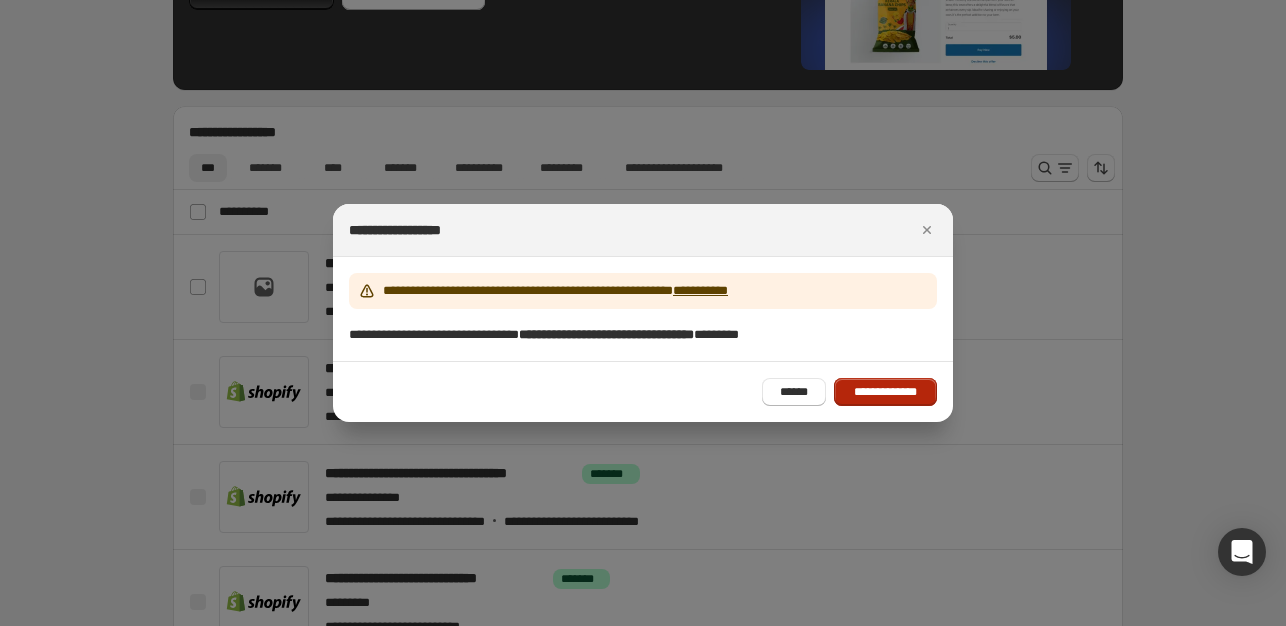 click on "**********" at bounding box center (885, 392) 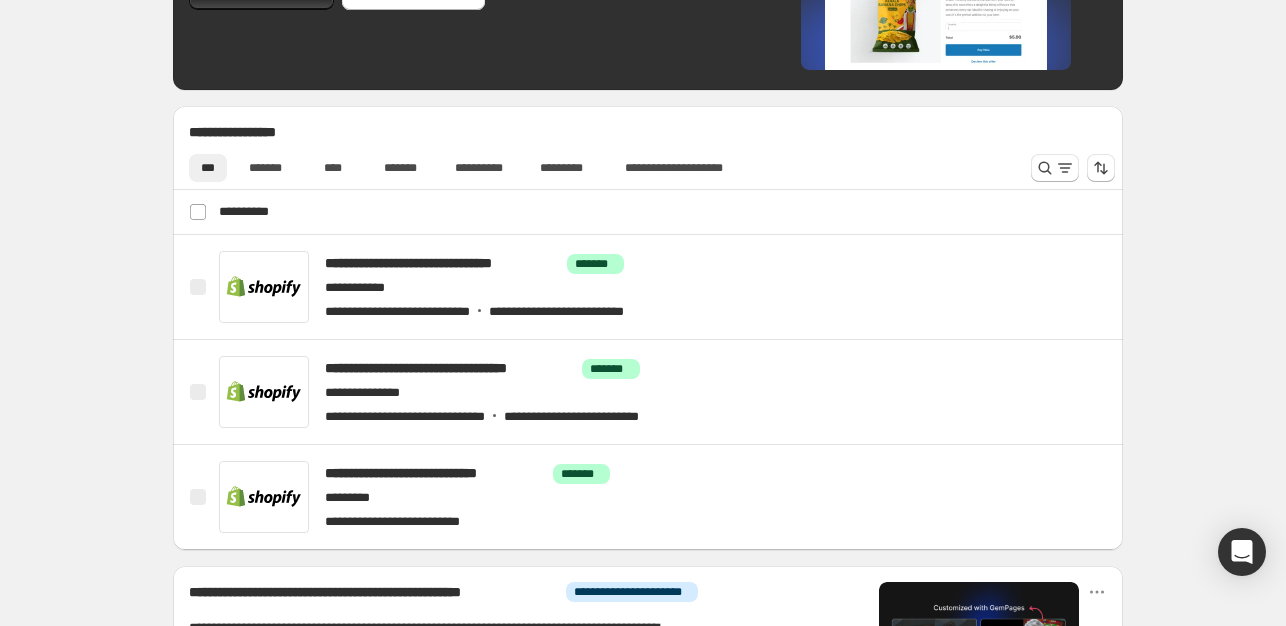 scroll, scrollTop: 446, scrollLeft: 0, axis: vertical 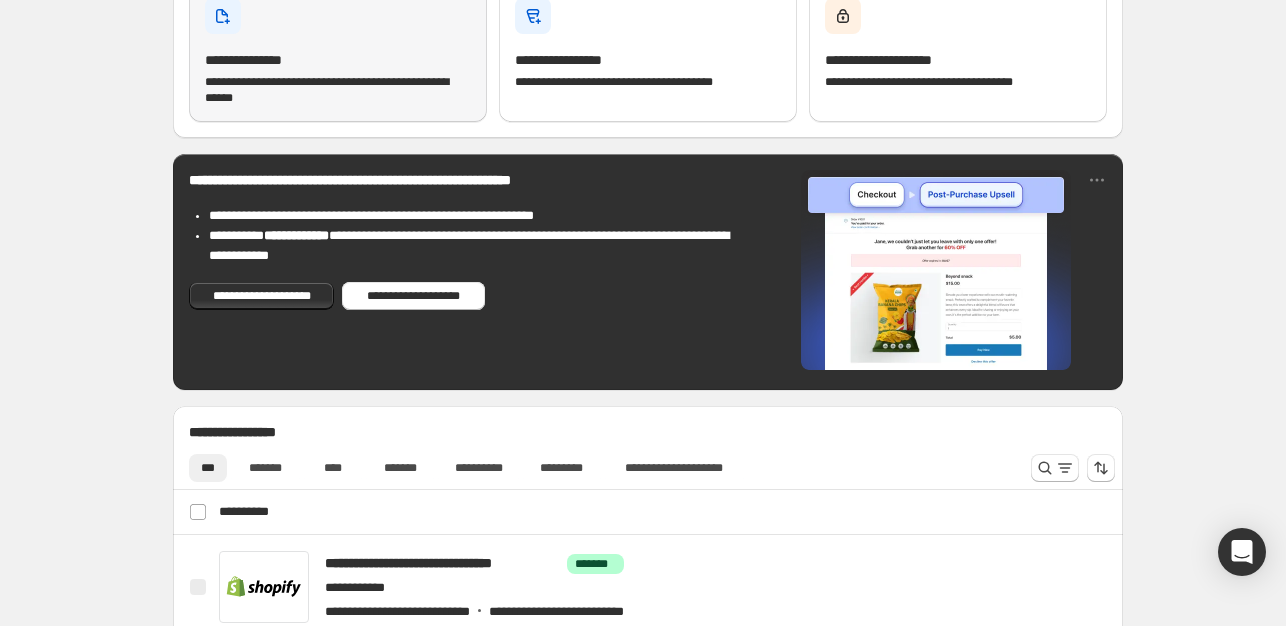 click on "**********" at bounding box center [338, 90] 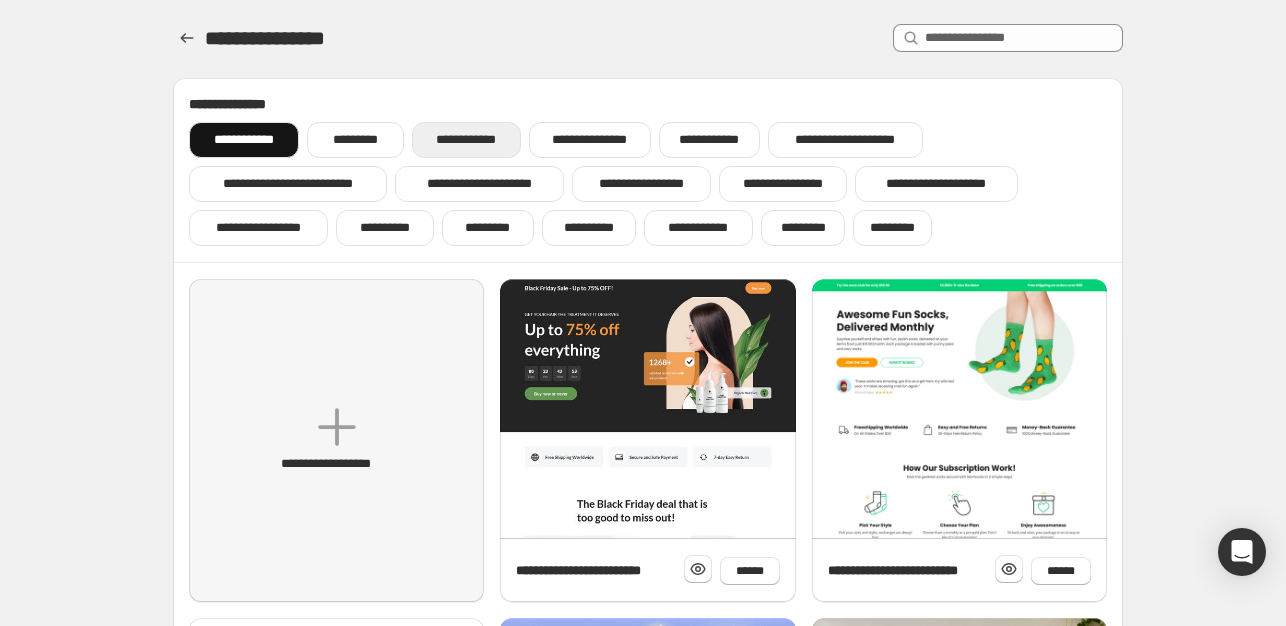 click on "**********" at bounding box center (466, 140) 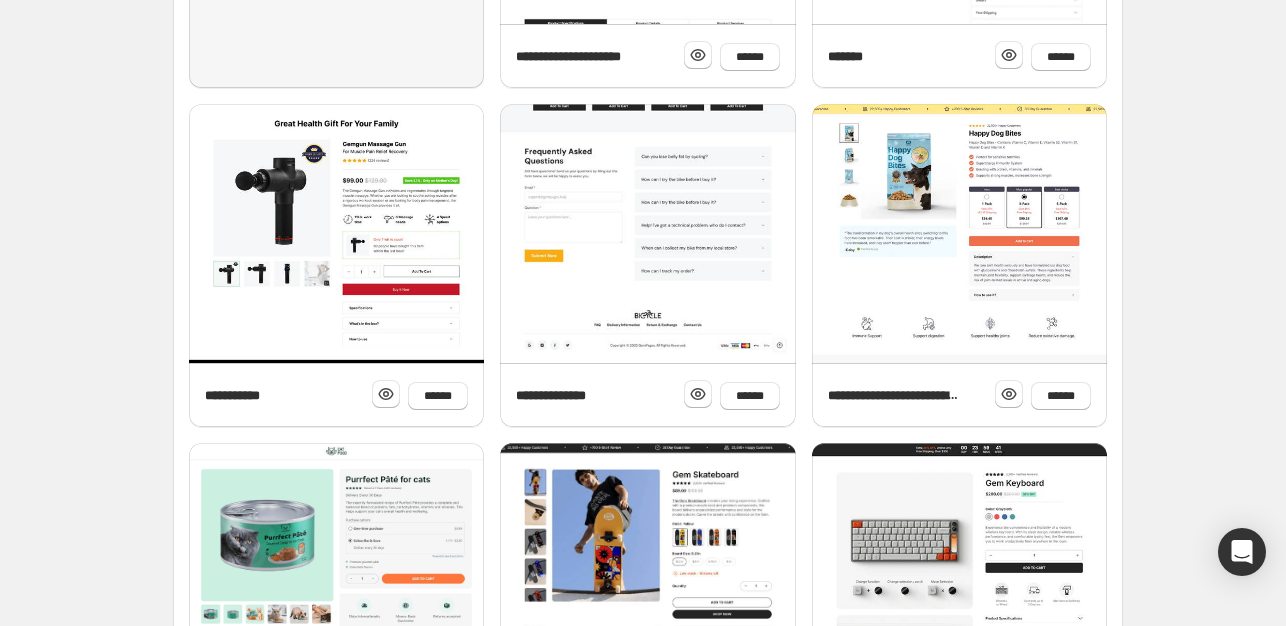 scroll, scrollTop: 814, scrollLeft: 0, axis: vertical 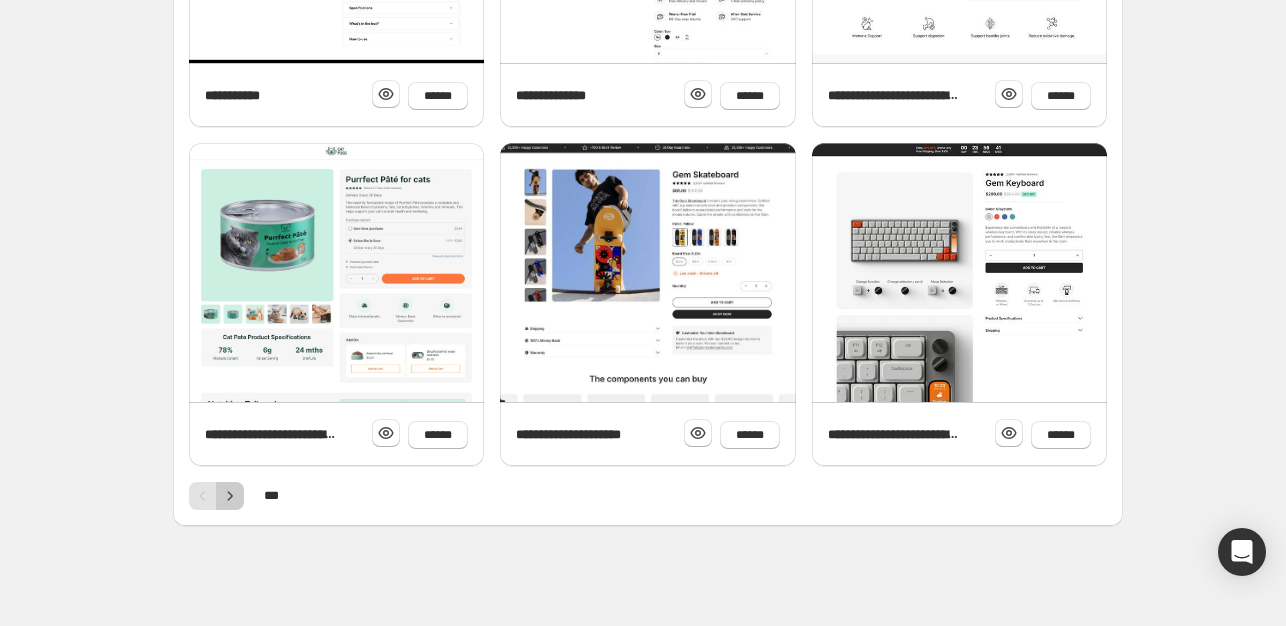 click 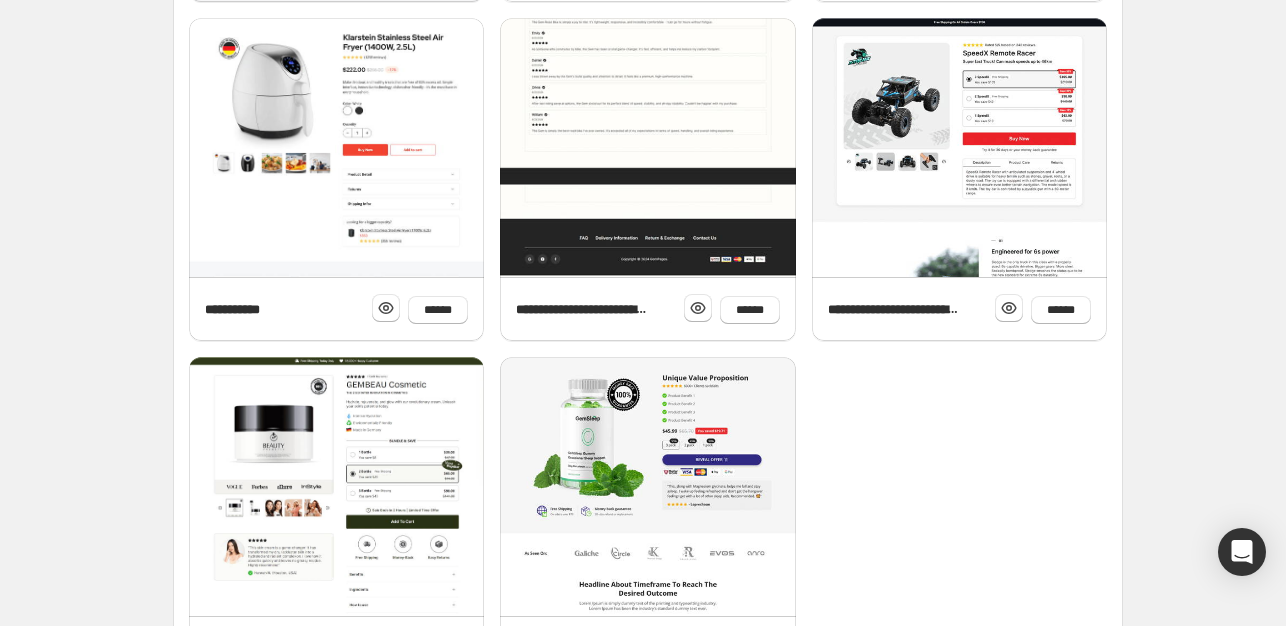 scroll, scrollTop: 700, scrollLeft: 0, axis: vertical 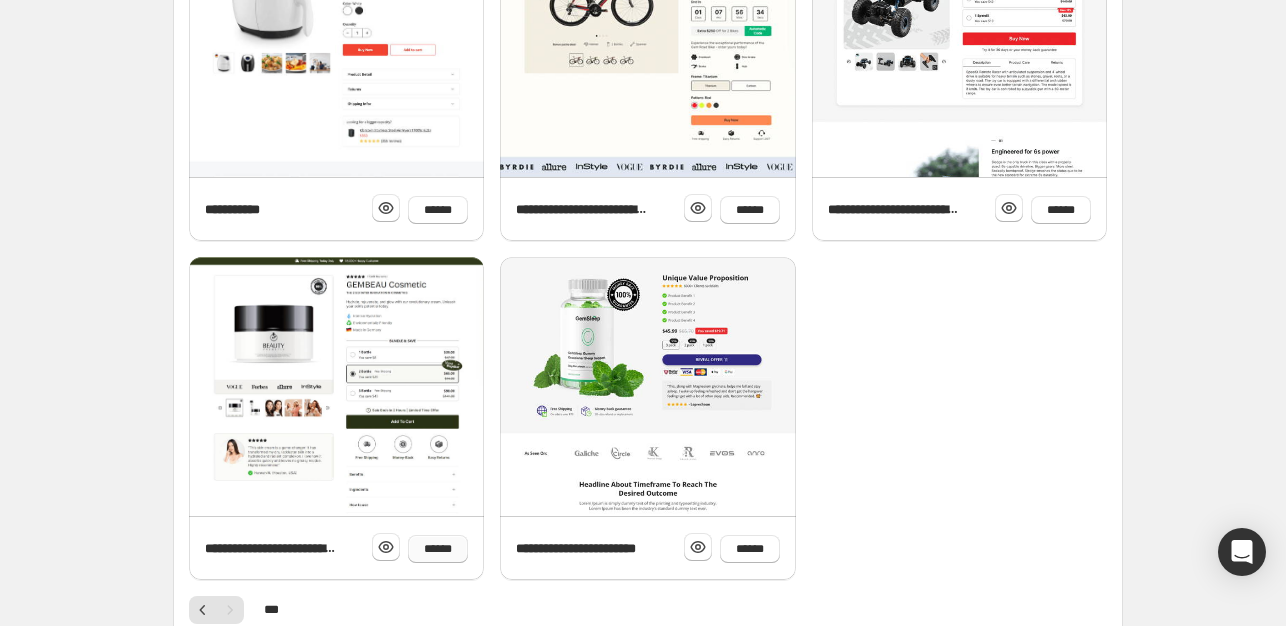 click on "******" at bounding box center (438, 549) 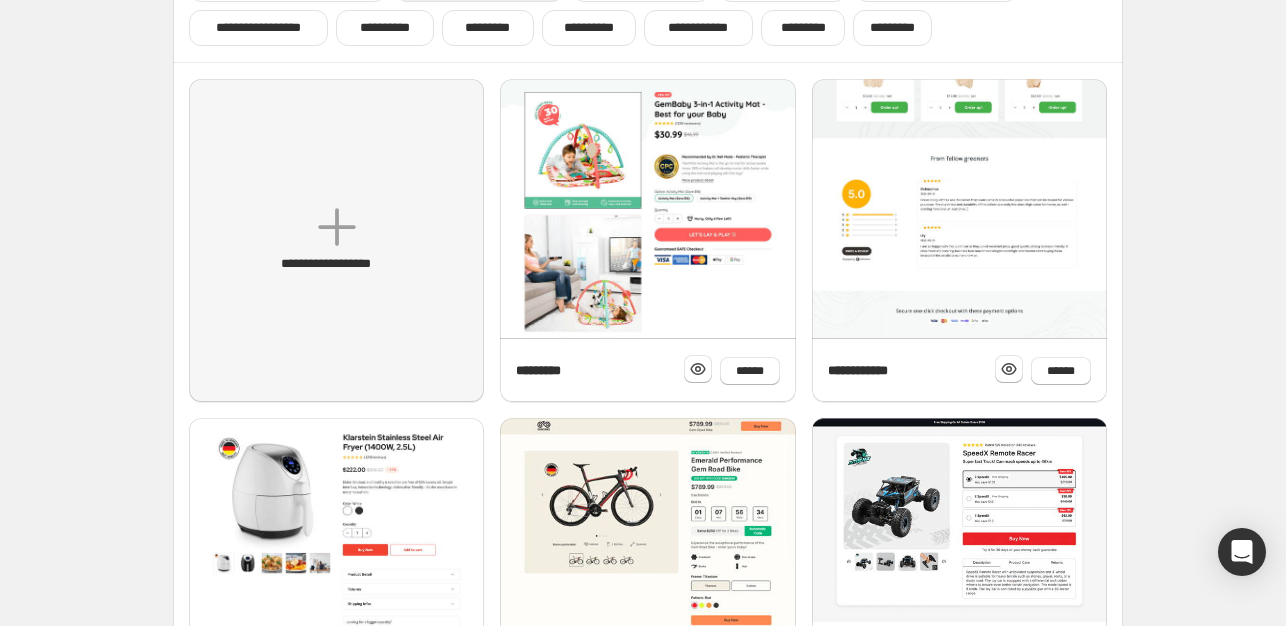 scroll, scrollTop: 0, scrollLeft: 0, axis: both 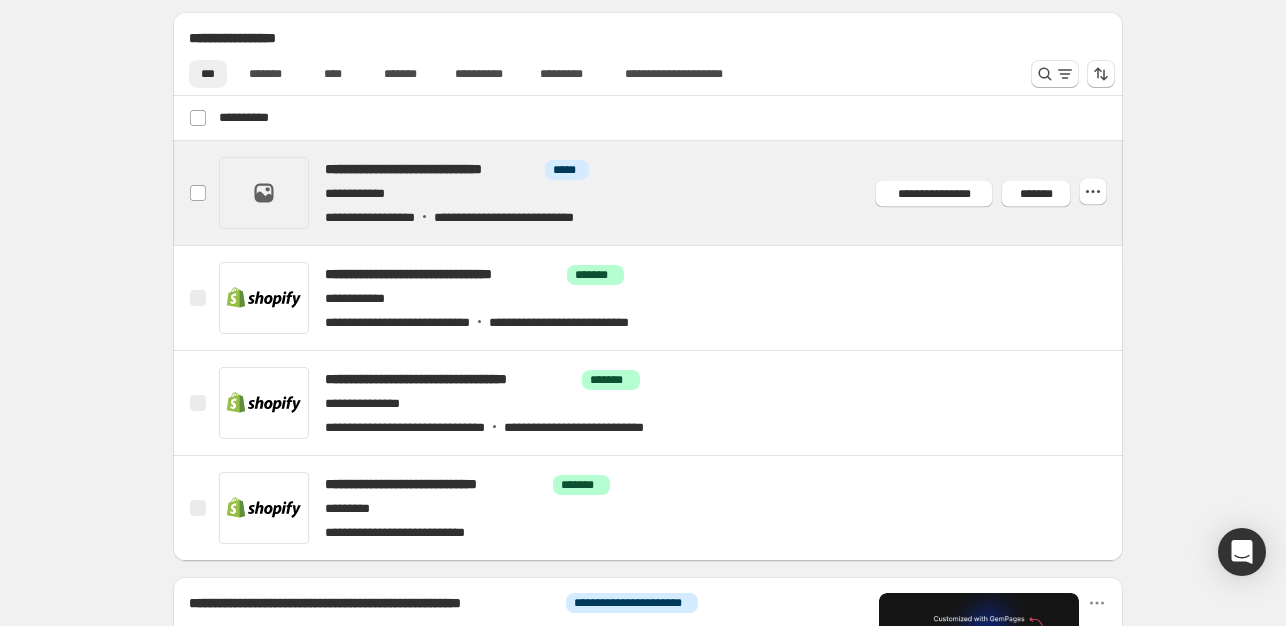 click at bounding box center [672, 193] 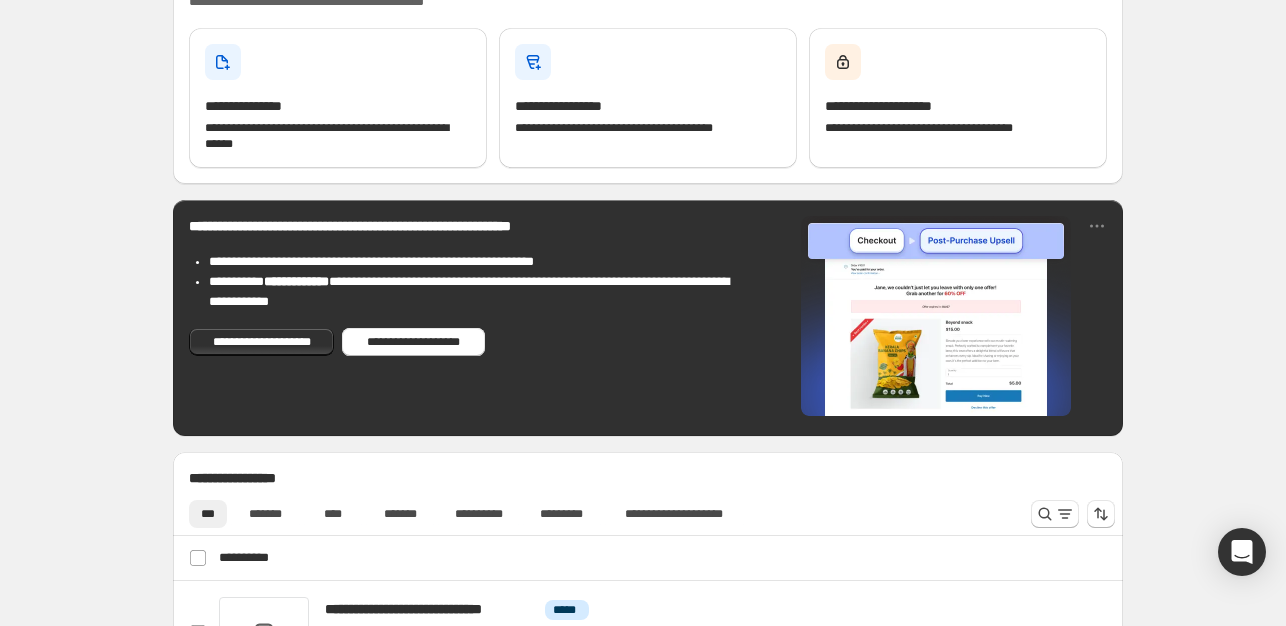 scroll, scrollTop: 700, scrollLeft: 0, axis: vertical 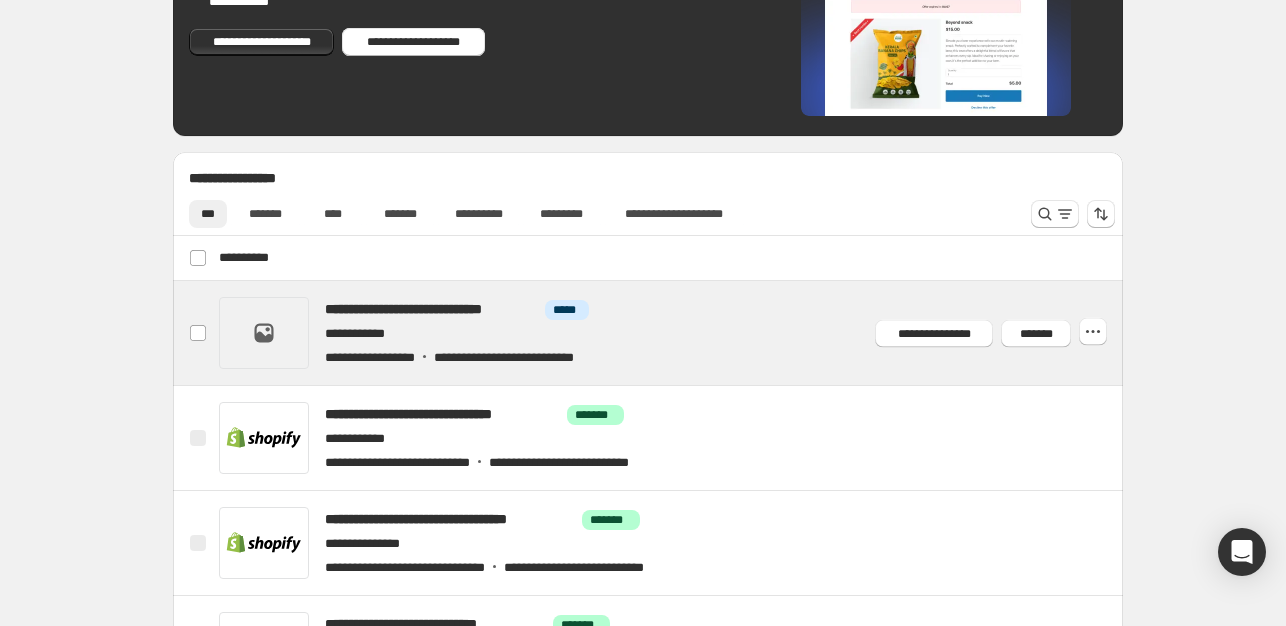 click at bounding box center [672, 333] 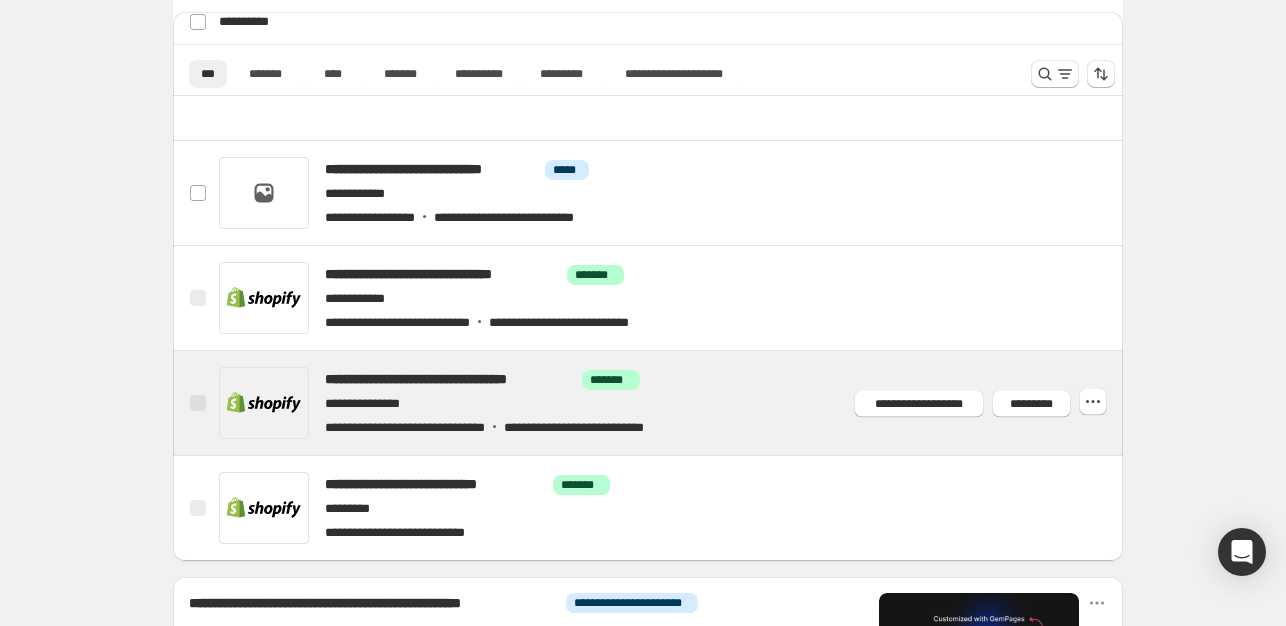 scroll, scrollTop: 940, scrollLeft: 0, axis: vertical 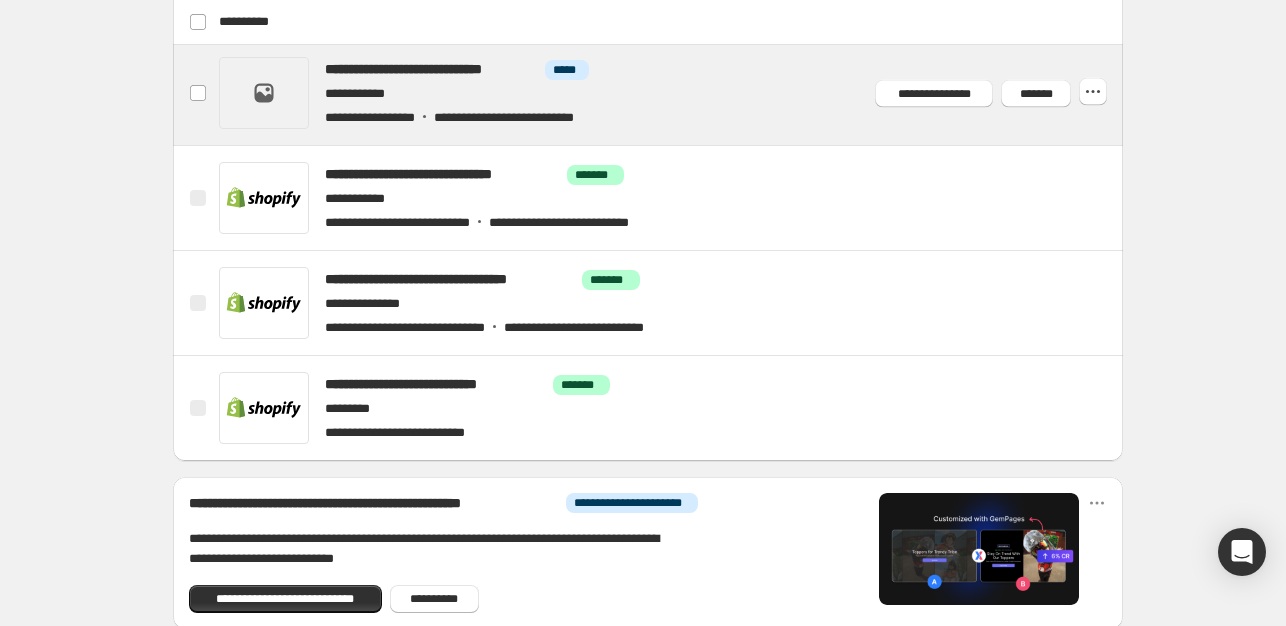 click at bounding box center [672, 93] 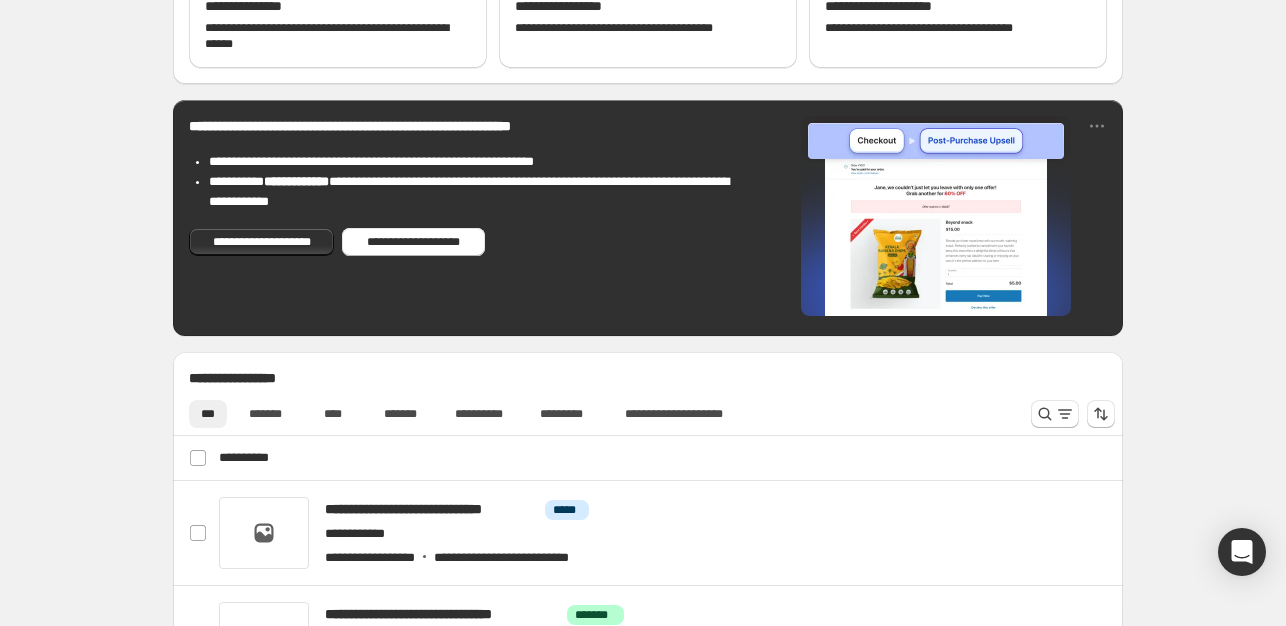 scroll, scrollTop: 400, scrollLeft: 0, axis: vertical 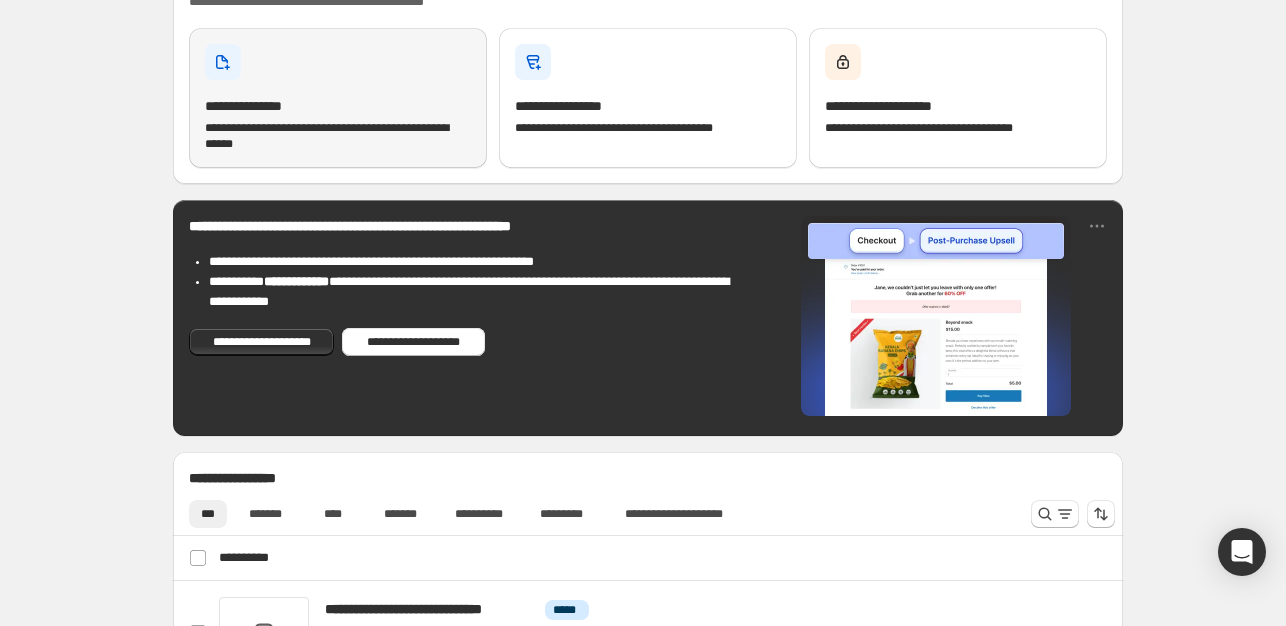 click on "**********" at bounding box center [338, 136] 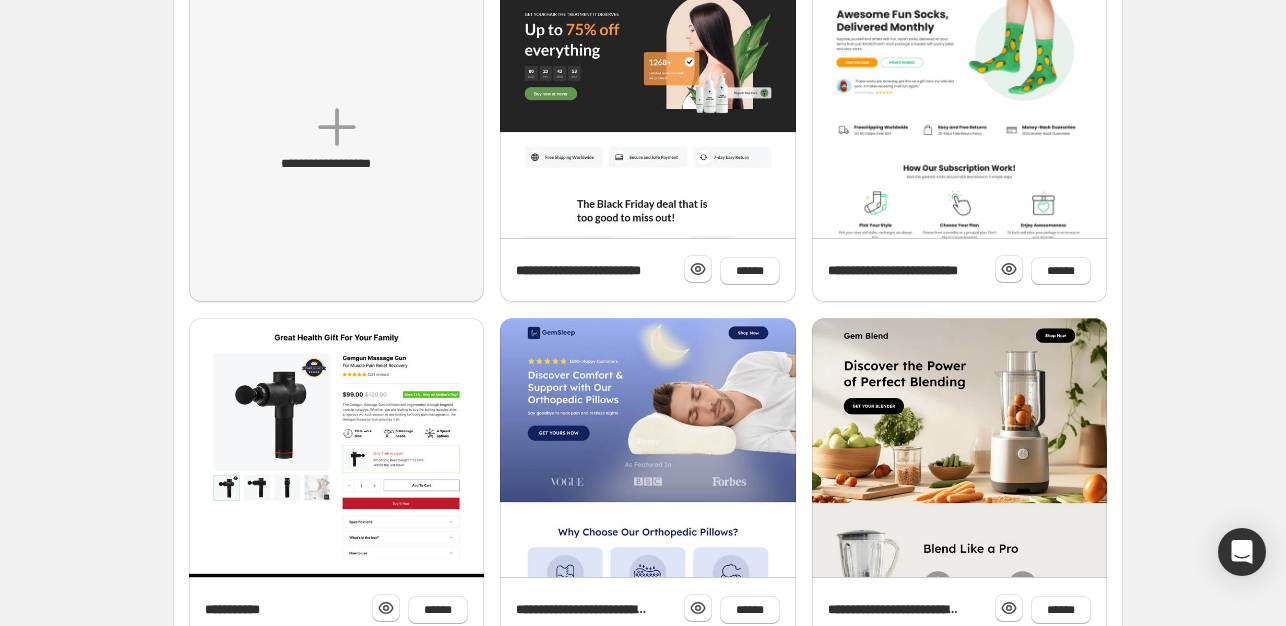 scroll, scrollTop: 0, scrollLeft: 0, axis: both 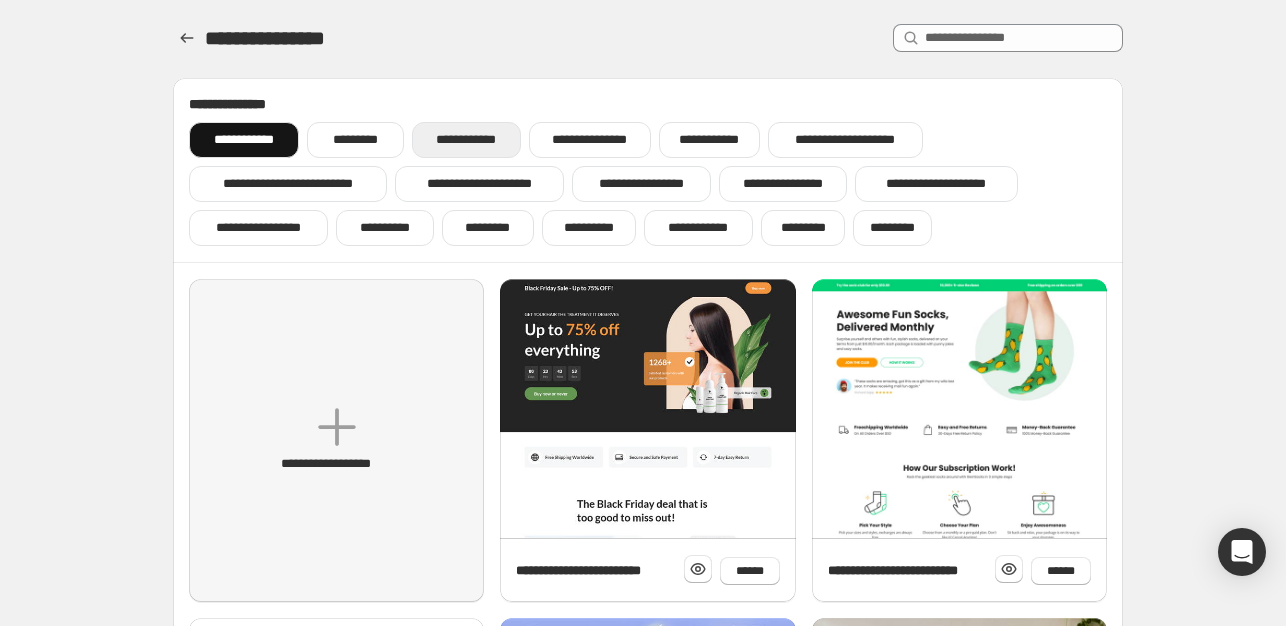 click on "**********" at bounding box center [466, 140] 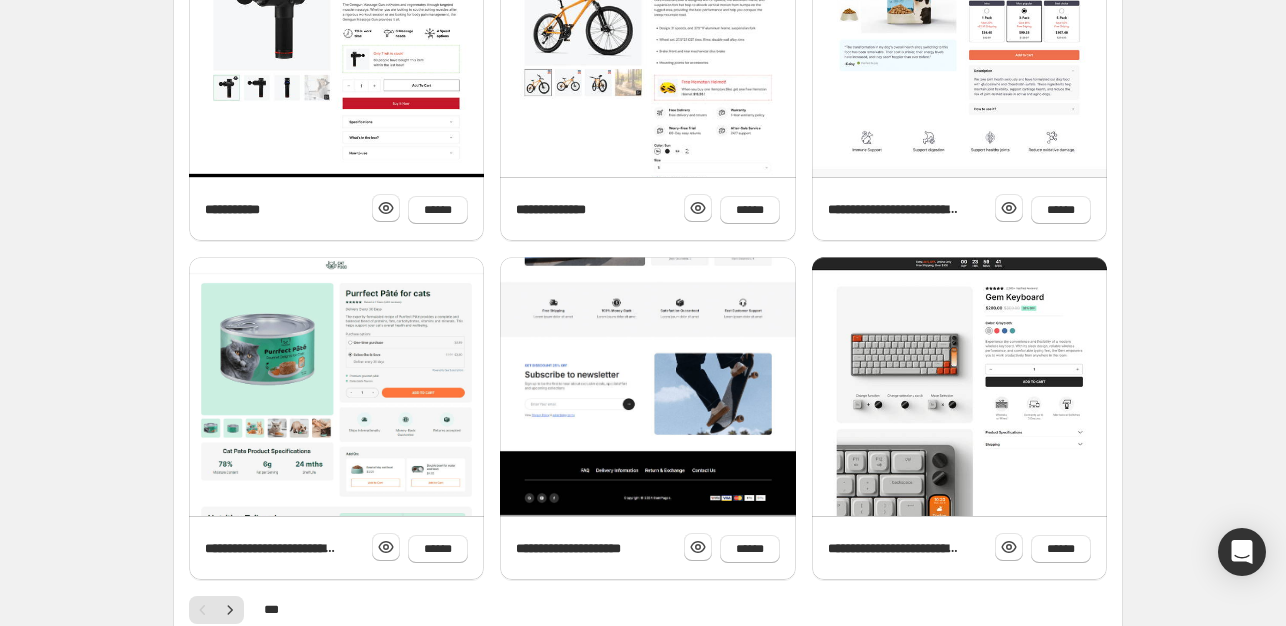 scroll, scrollTop: 814, scrollLeft: 0, axis: vertical 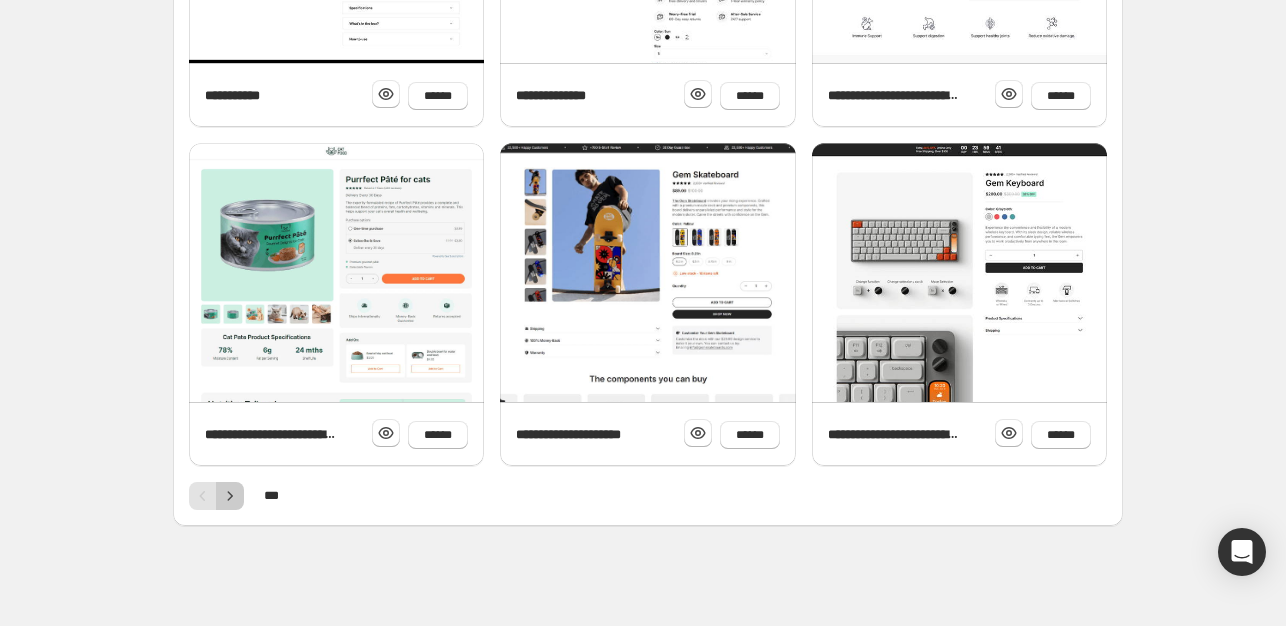 click 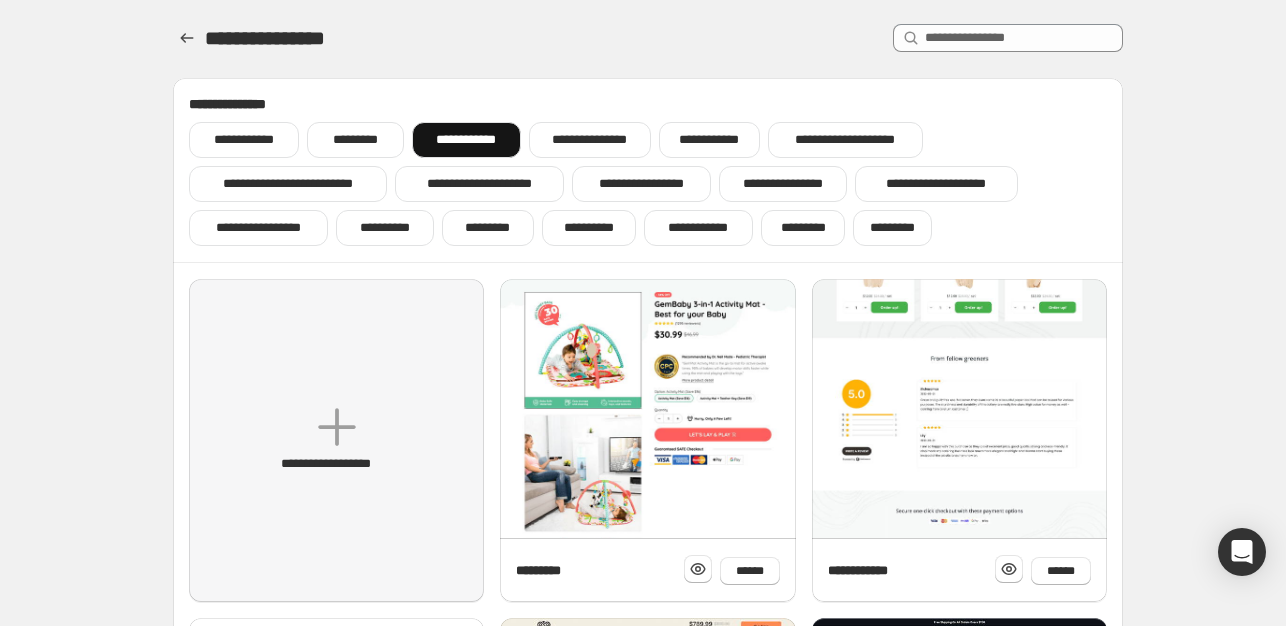 scroll, scrollTop: 500, scrollLeft: 0, axis: vertical 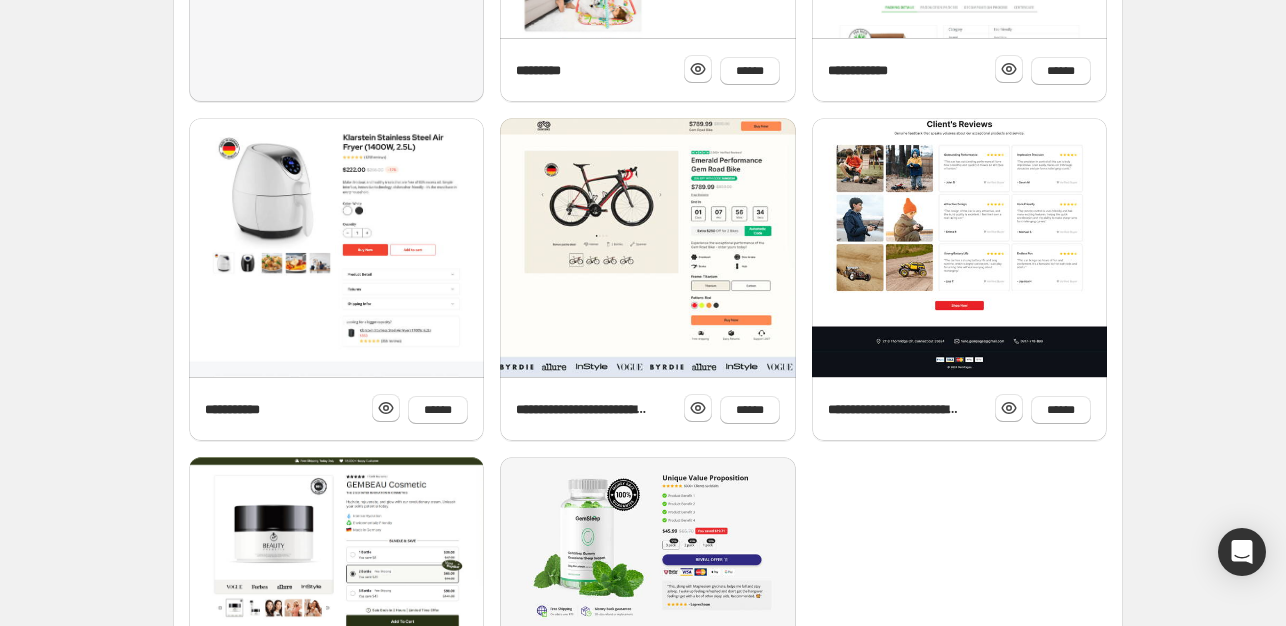 click at bounding box center [959, -422] 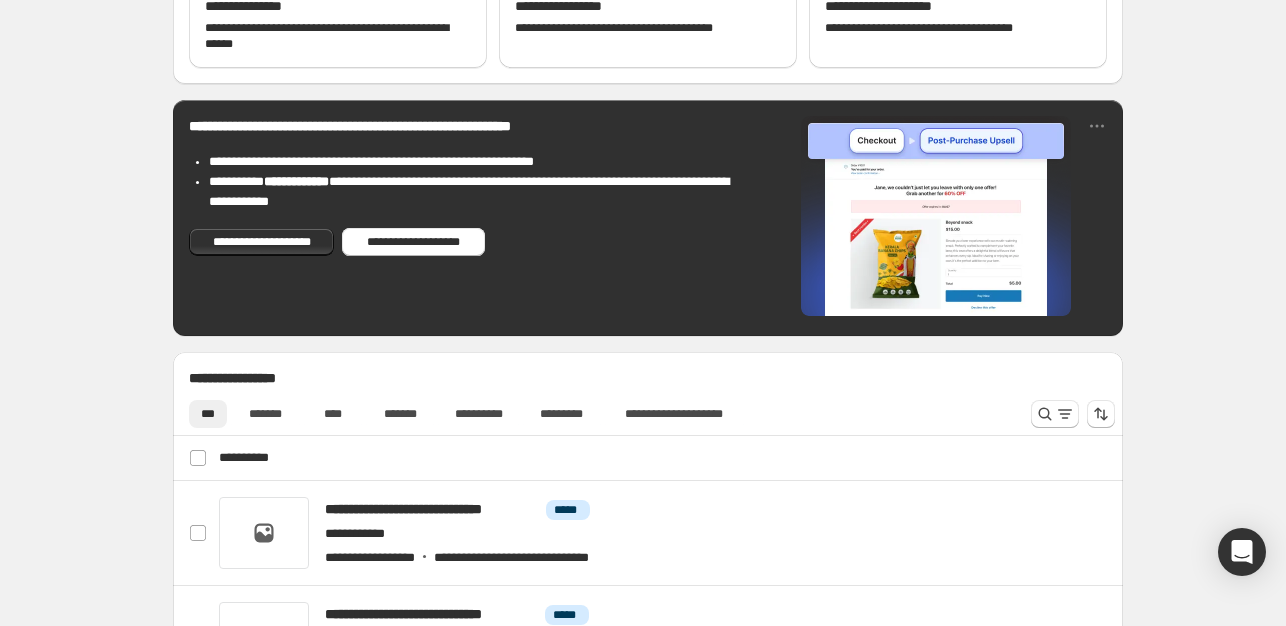 scroll, scrollTop: 900, scrollLeft: 0, axis: vertical 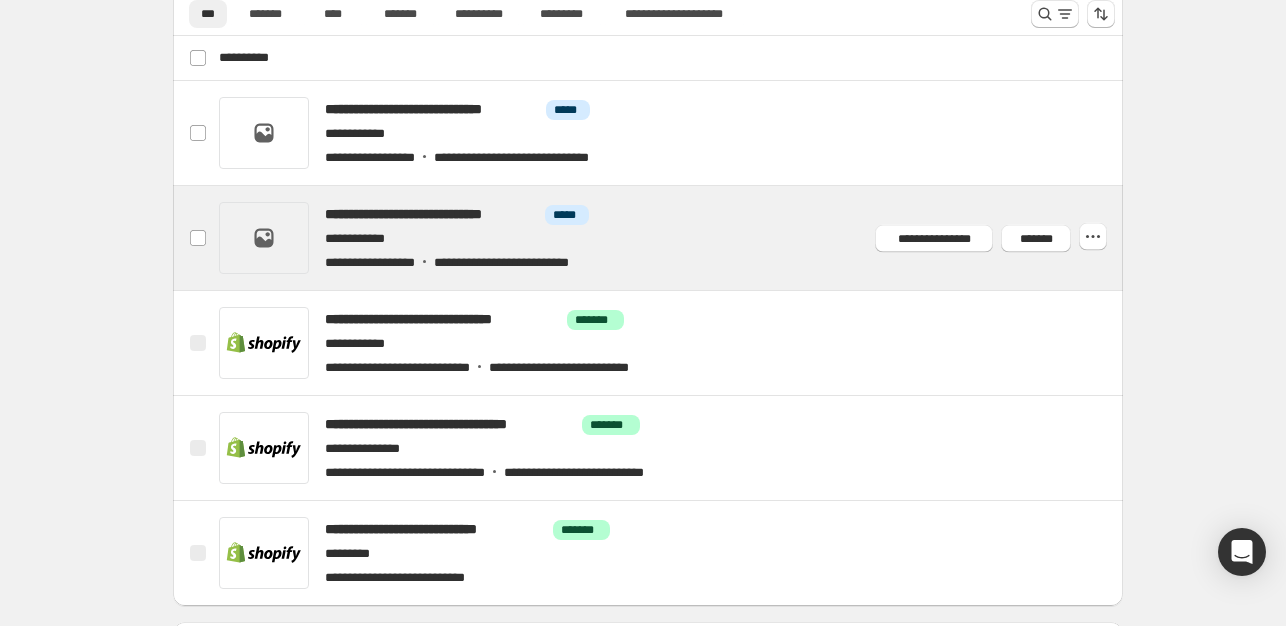click at bounding box center (672, 238) 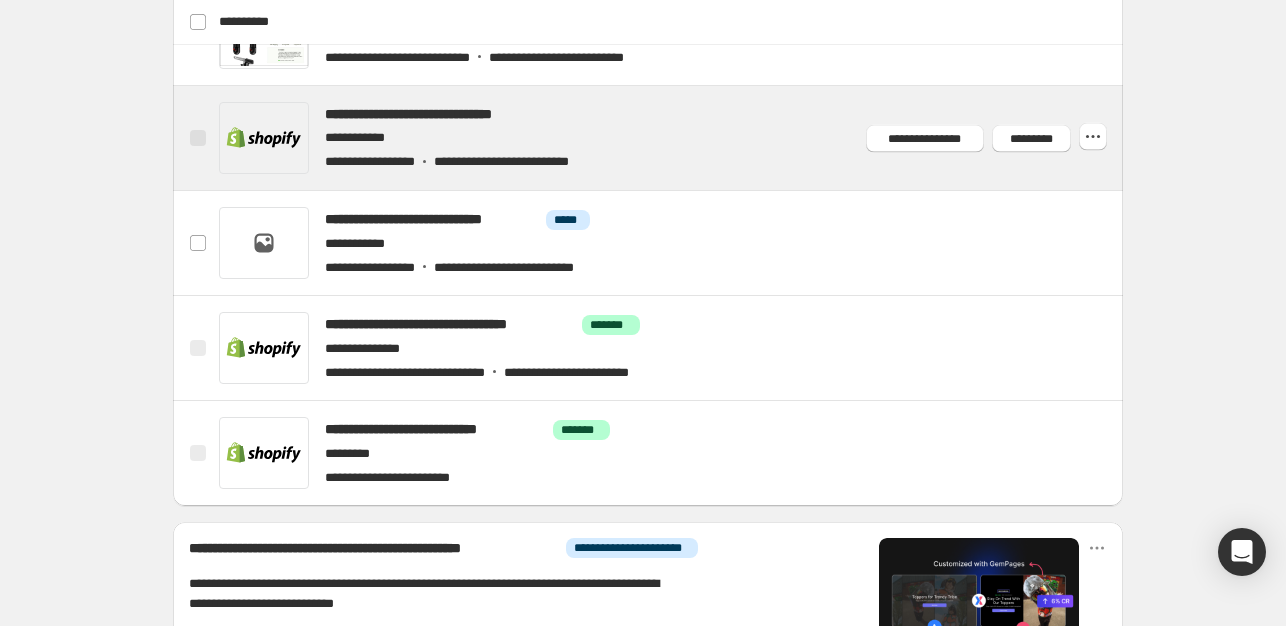 scroll, scrollTop: 900, scrollLeft: 0, axis: vertical 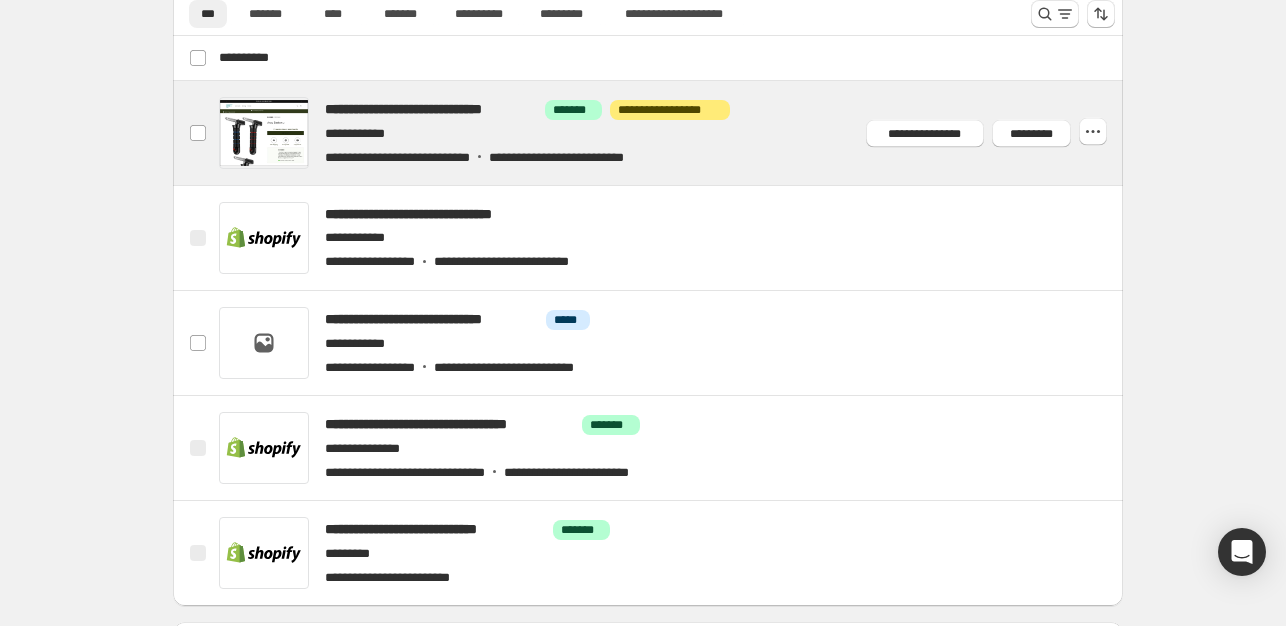 click at bounding box center (672, 133) 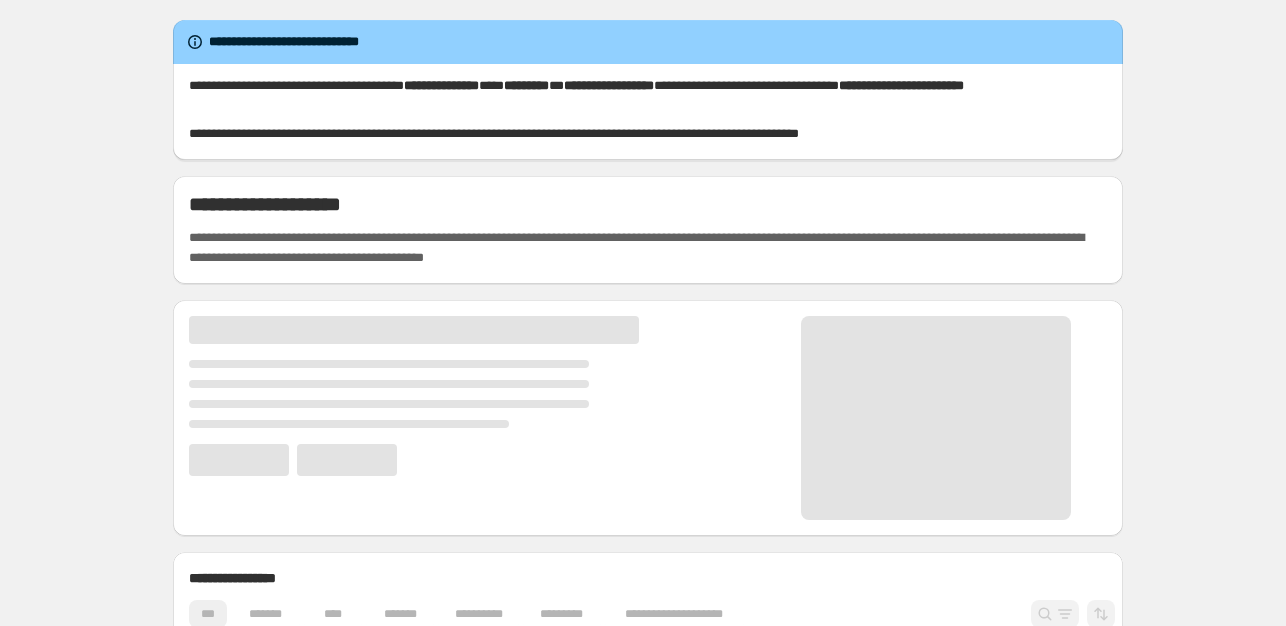 scroll, scrollTop: 0, scrollLeft: 0, axis: both 